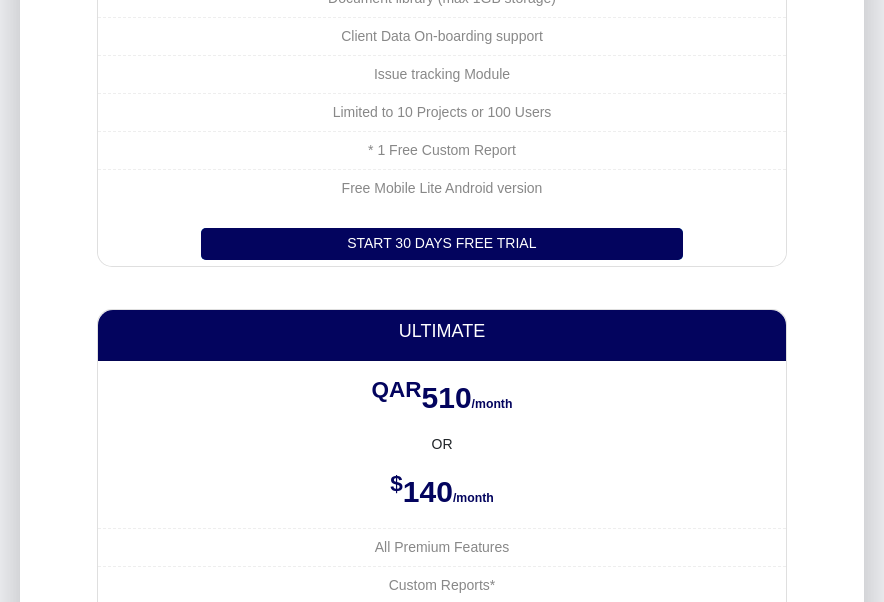 scroll, scrollTop: 1679, scrollLeft: 0, axis: vertical 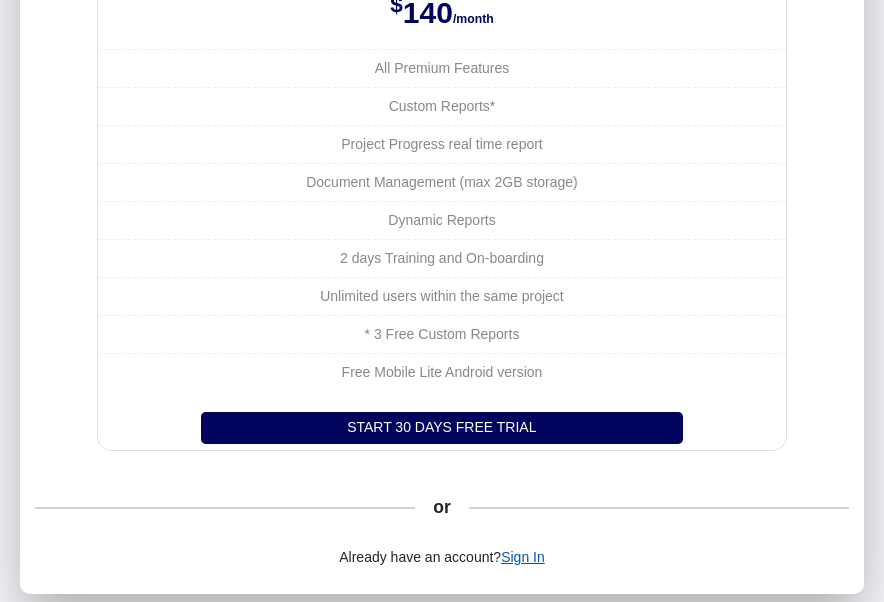 click on "Sign In" at bounding box center [523, 557] 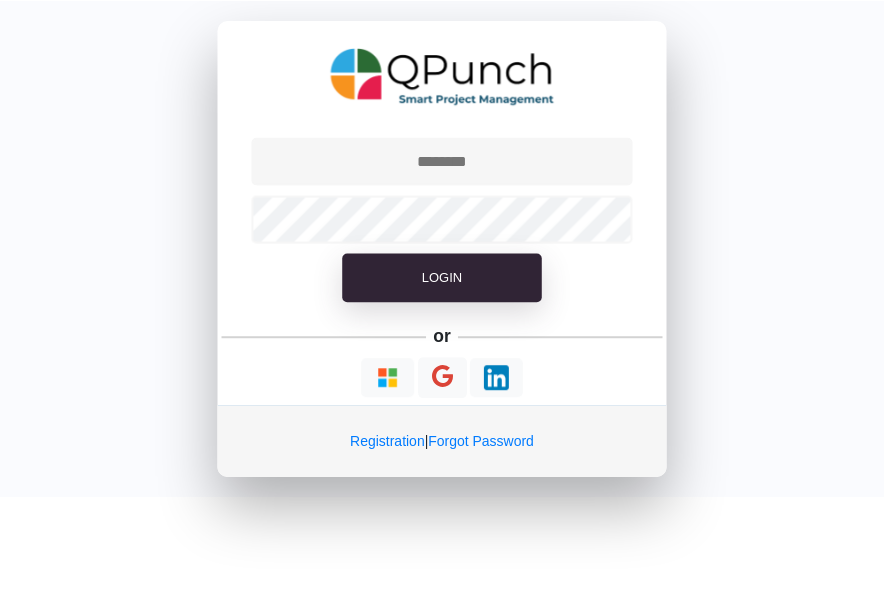 scroll, scrollTop: 0, scrollLeft: 0, axis: both 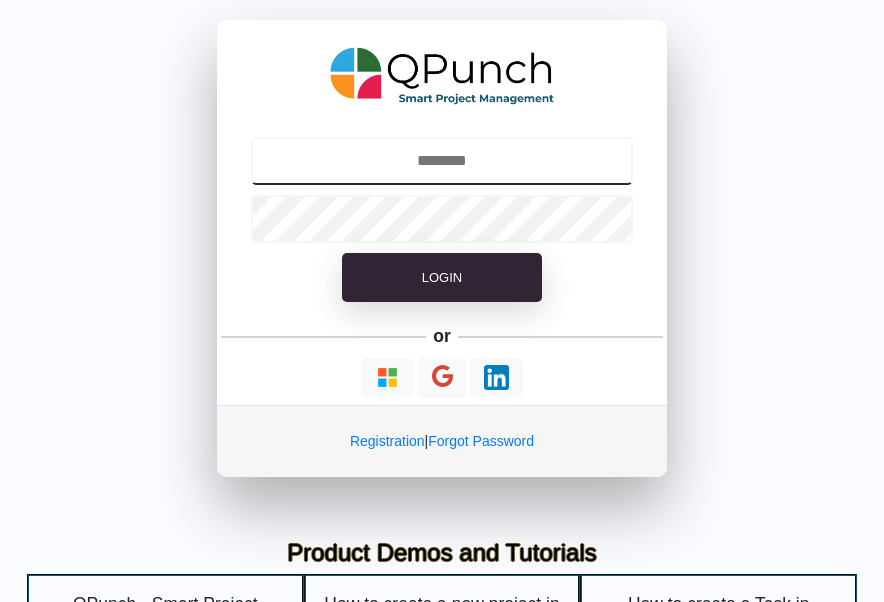 click at bounding box center (442, 161) 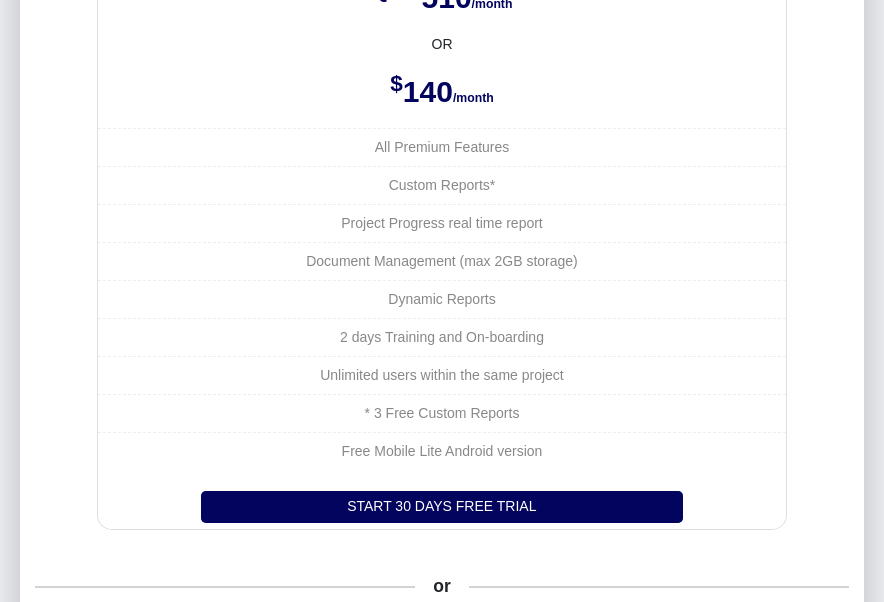 scroll, scrollTop: 1679, scrollLeft: 0, axis: vertical 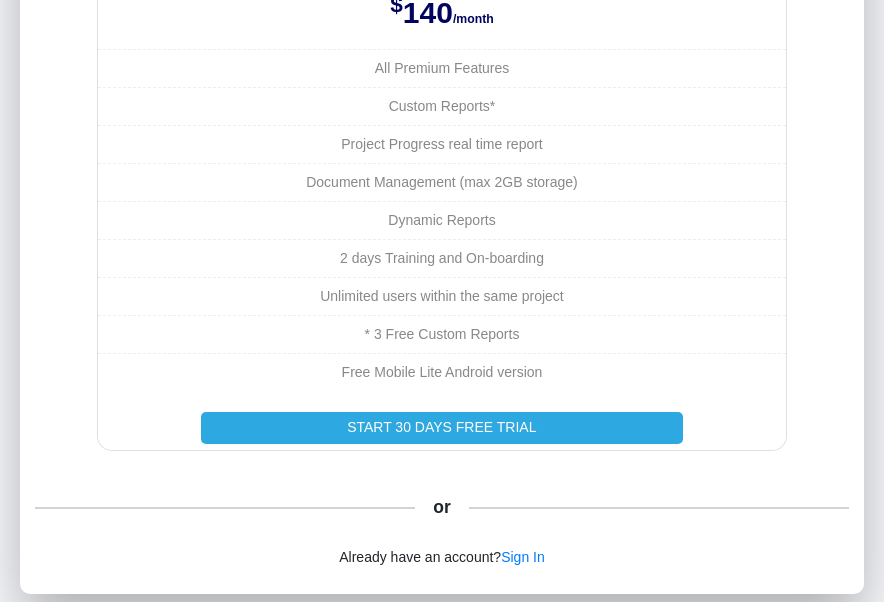 click on "START 30 DAYS FREE TRIAL" at bounding box center [442, 428] 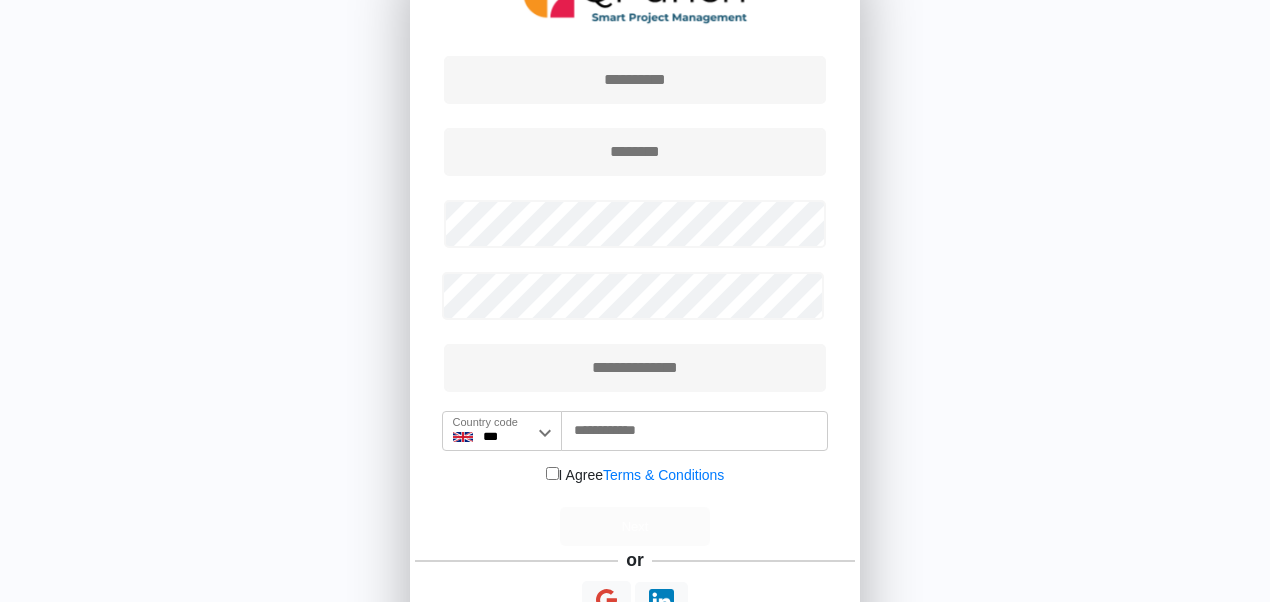 scroll, scrollTop: 0, scrollLeft: 0, axis: both 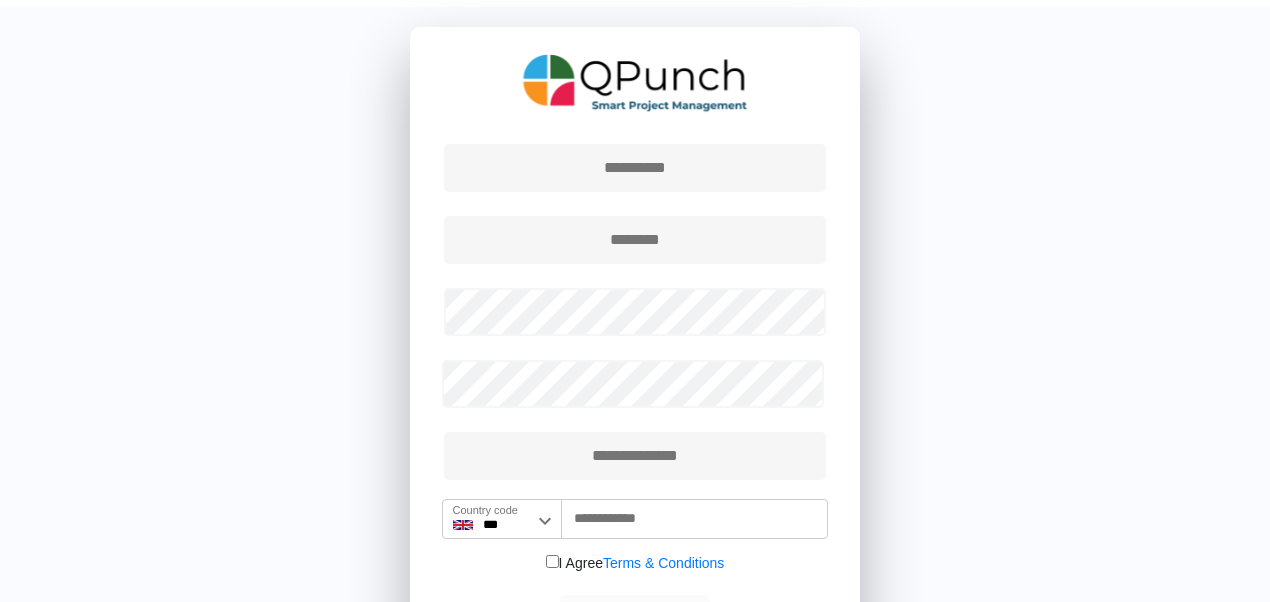 click on "***  Country code     Afghanistan (‫افغانستان‬‎)   Albania (Shqipëri)   Algeria (‫الجزائر‬‎)   American Samoa   Andorra   Angola   Anguilla   Antigua and Barbuda   Argentina   Armenia (Հայաստան)   Aruba   Australia   Austria (Österreich)   Azerbaijan (Azərbaycan)   Bahamas   Bahrain (‫البحرين‬‎)   Bangladesh (বাংলাদেশ)   Barbados   Belarus (Беларусь)   Belgium (België)   Belize   Benin (Bénin)   Bermuda   Bhutan (འབྲུག)   Bolivia   Bosnia and Herzegovina (Босна и Херцеговина)   Botswana   Brazil (Brasil)   British Indian Ocean Territory   British Virgin Islands   Brunei   Bulgaria (България)   Burkina Faso   Burundi (Uburundi)   Cambodia (កម្ពុជា)   Cameroon (Cameroun)   Canada   Cape Verde (Kabu Verdi)   Caribbean Netherlands   Cayman Islands   Central African Republic (République centrafricaine)   Chad (Tchad)   Chile   China (中国)   Christmas Island" at bounding box center [635, 404] 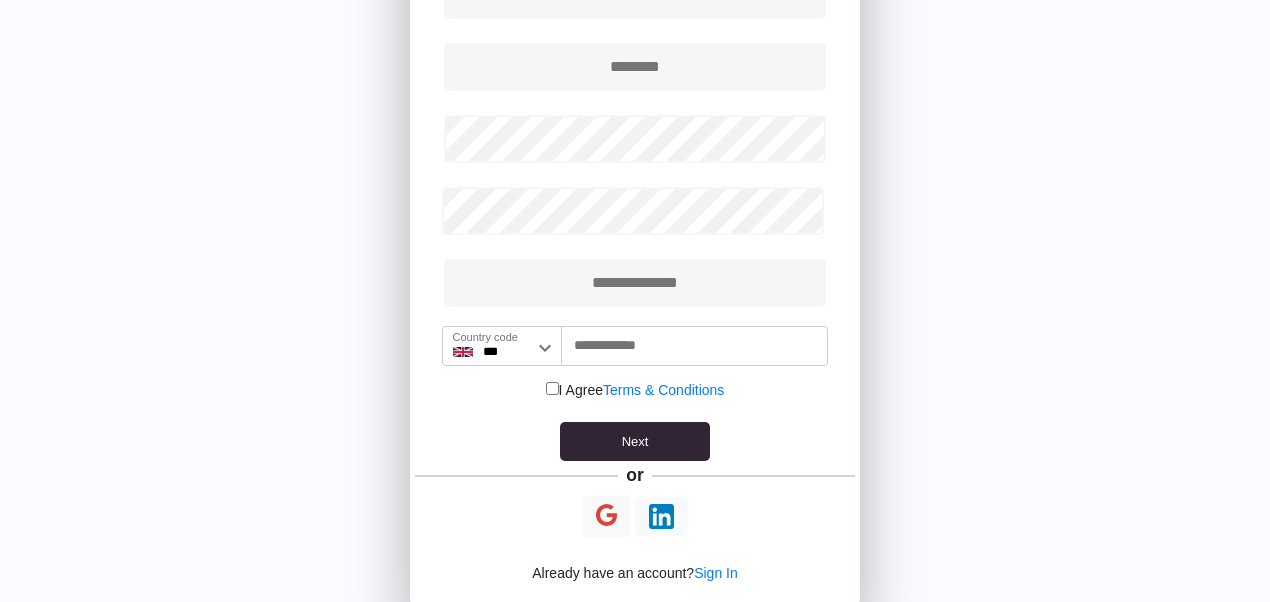 scroll, scrollTop: 200, scrollLeft: 0, axis: vertical 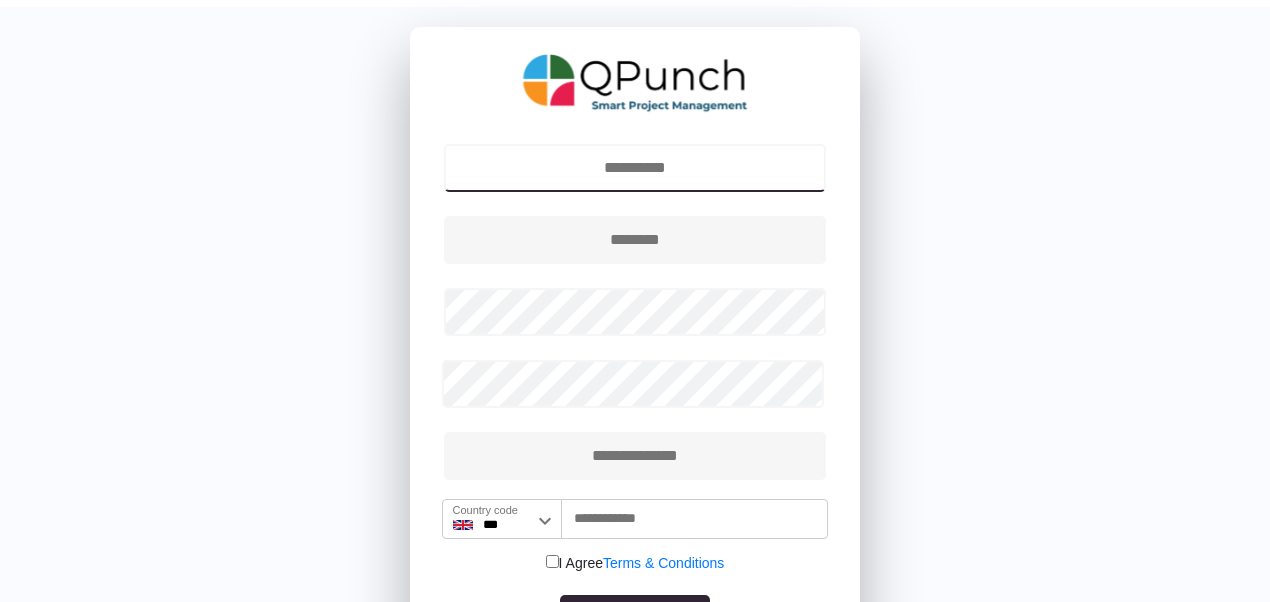 click at bounding box center [635, 168] 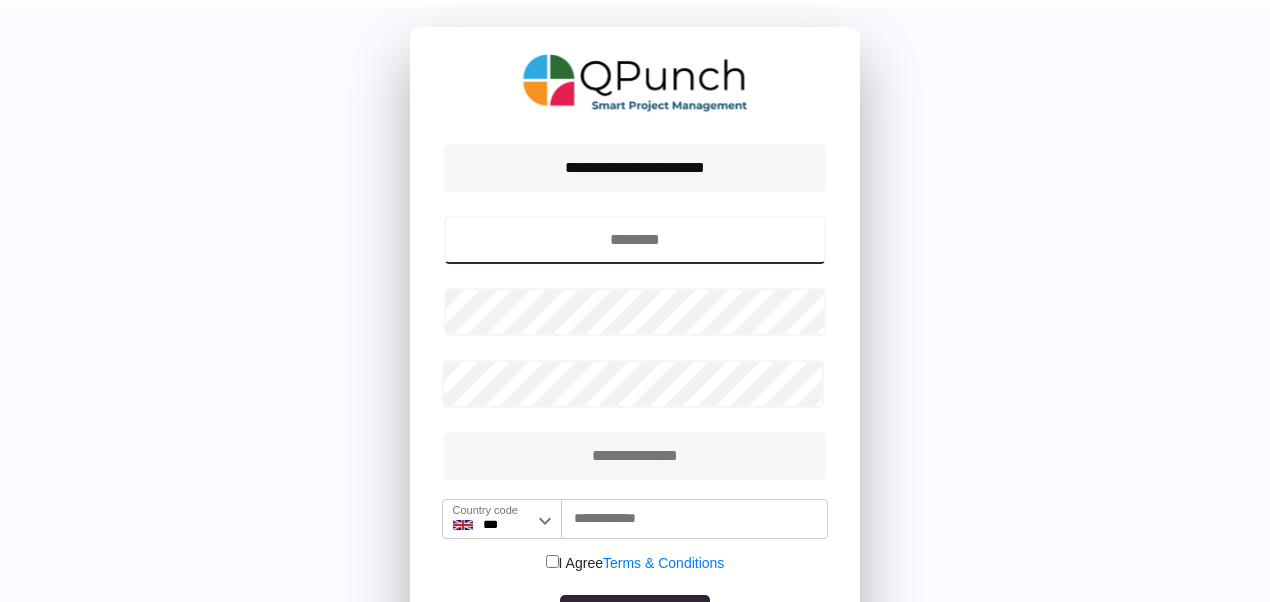 type on "**********" 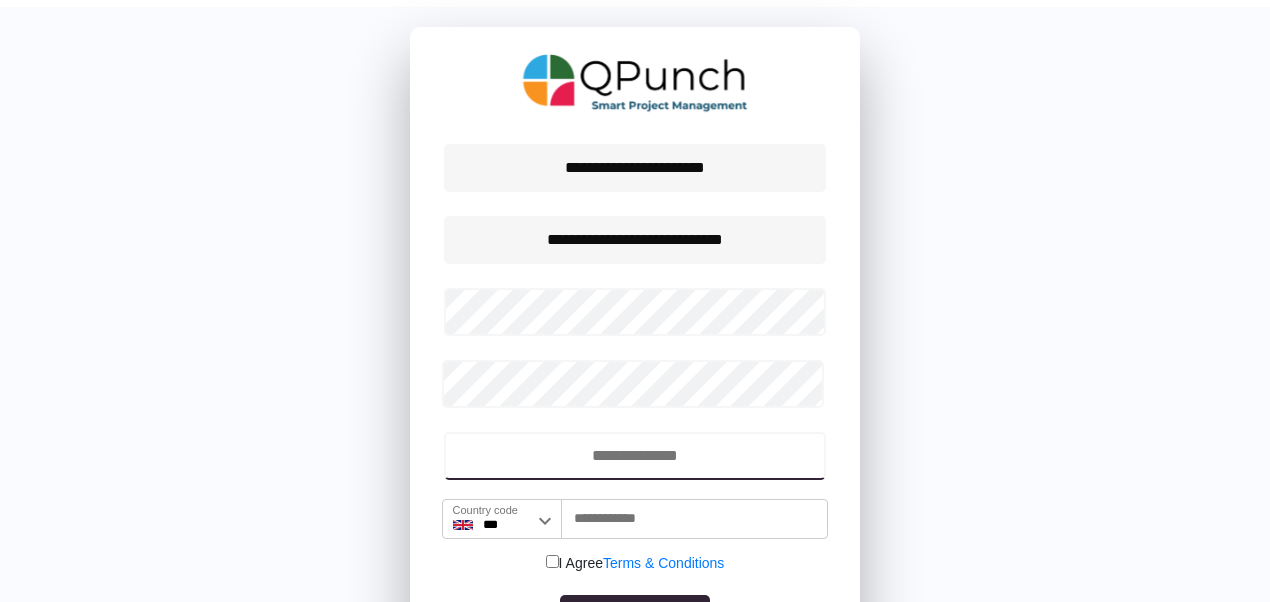 type on "**********" 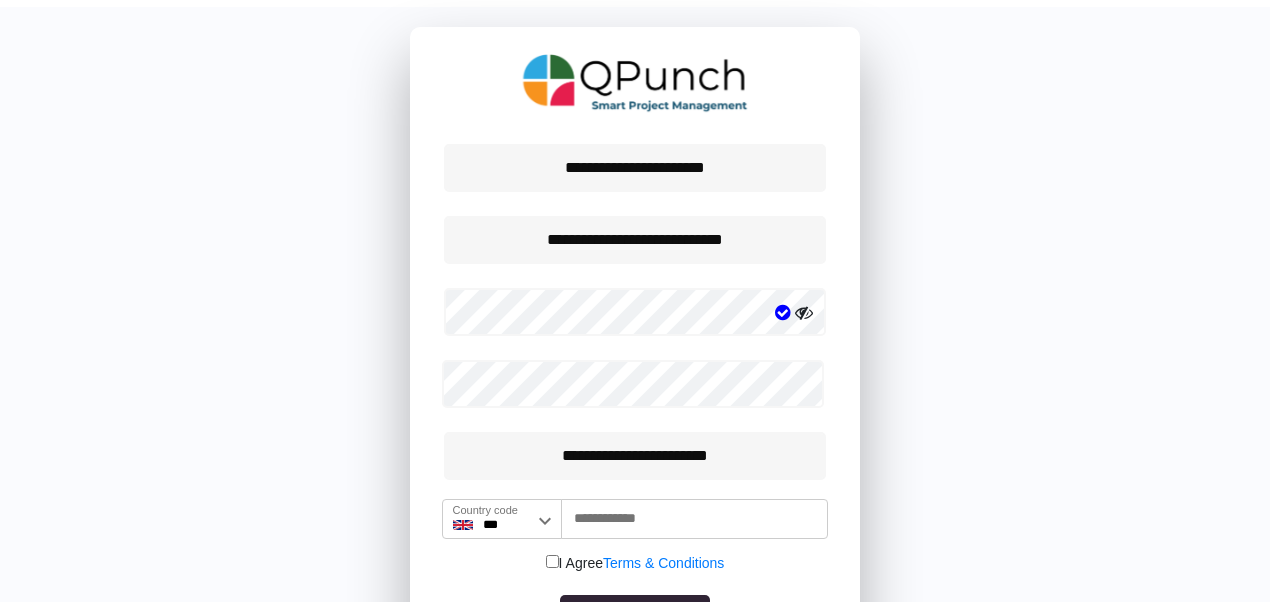click at bounding box center [804, 313] 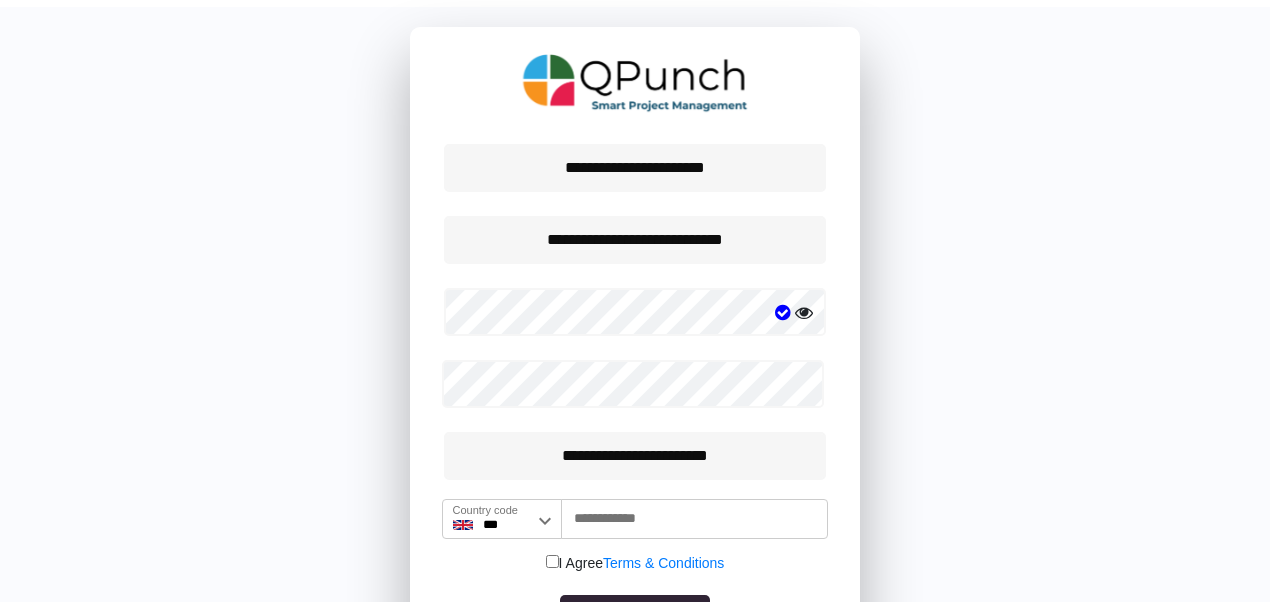 click at bounding box center [804, 313] 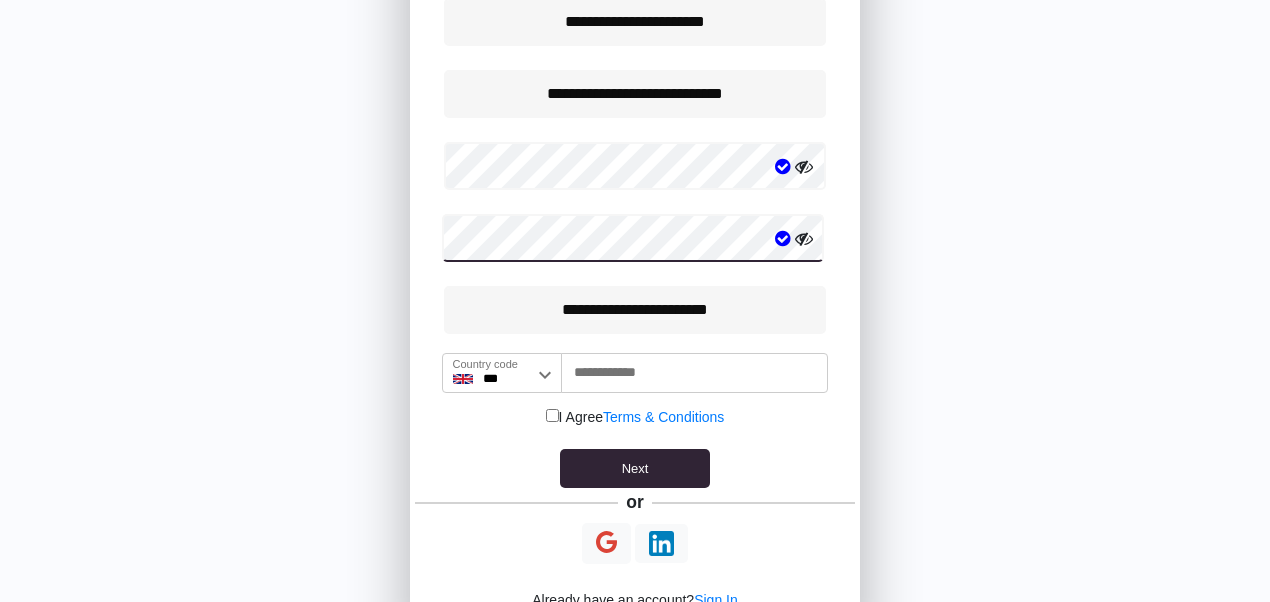 scroll, scrollTop: 200, scrollLeft: 0, axis: vertical 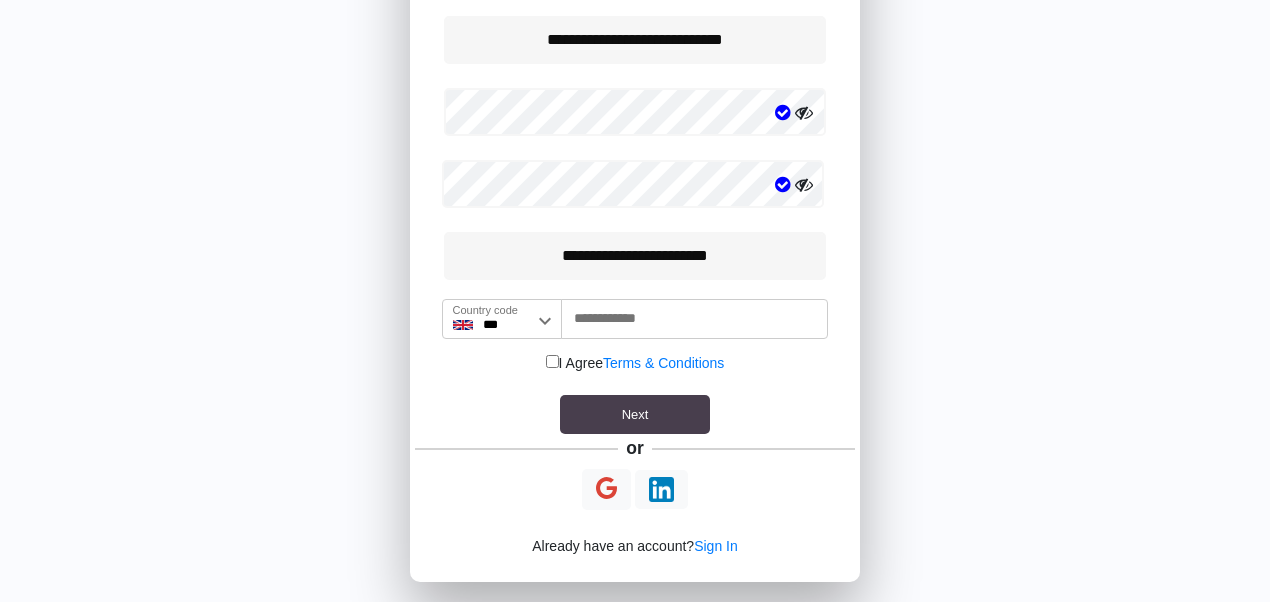 click on "Next" at bounding box center (635, 415) 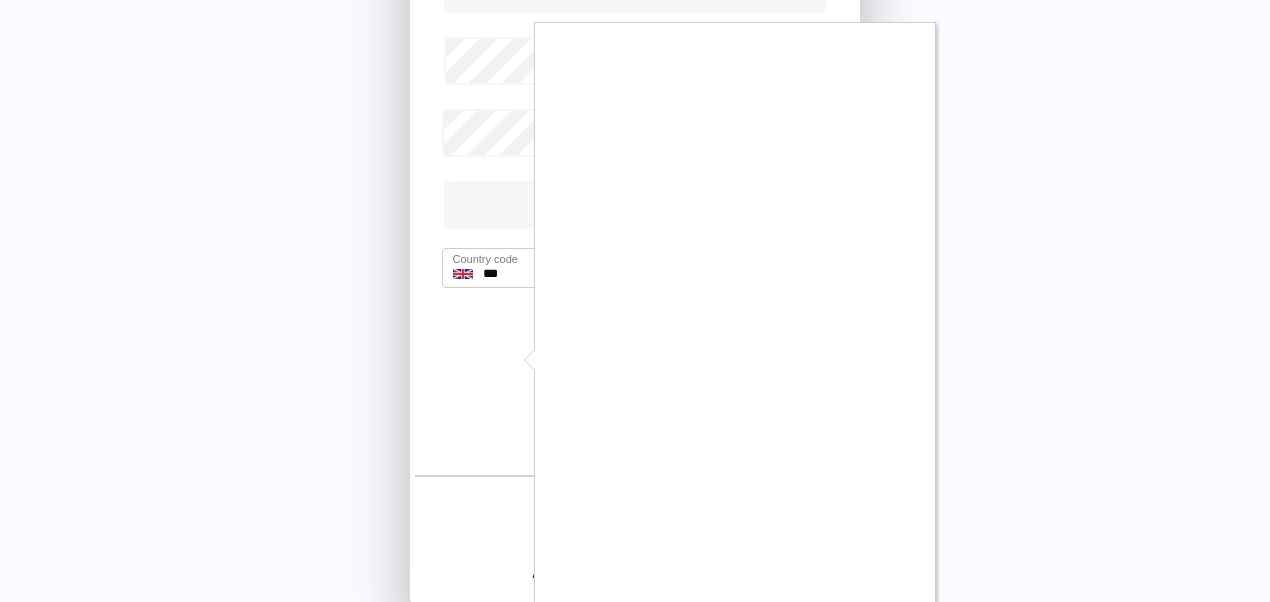 scroll, scrollTop: 278, scrollLeft: 0, axis: vertical 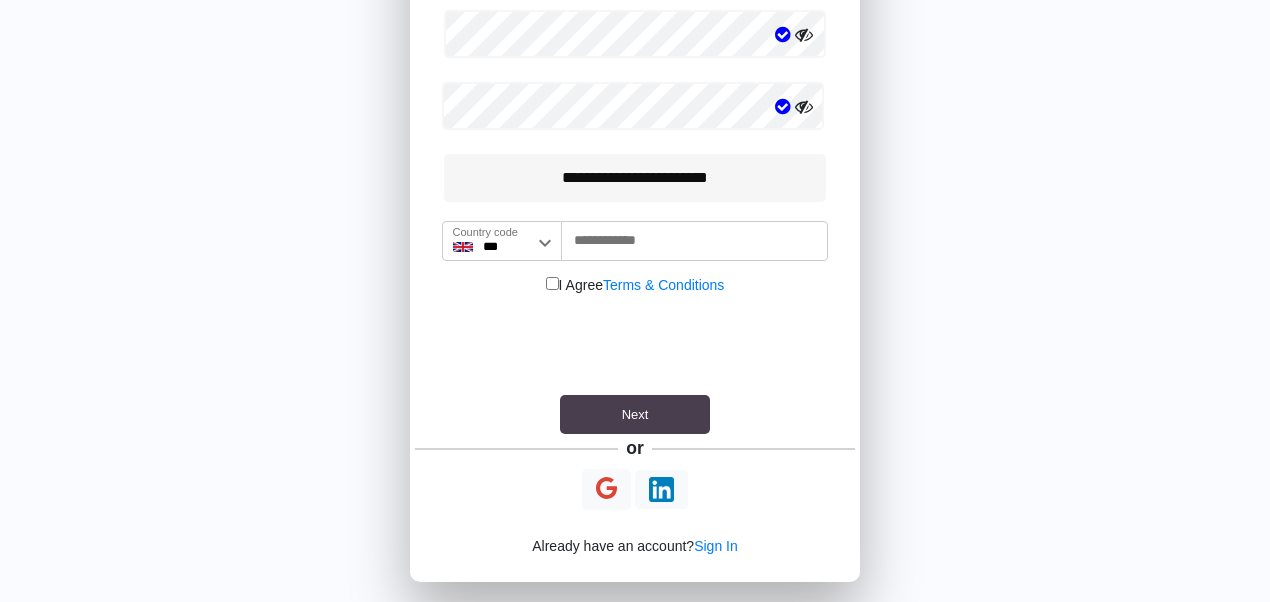 click on "Next" at bounding box center (635, 415) 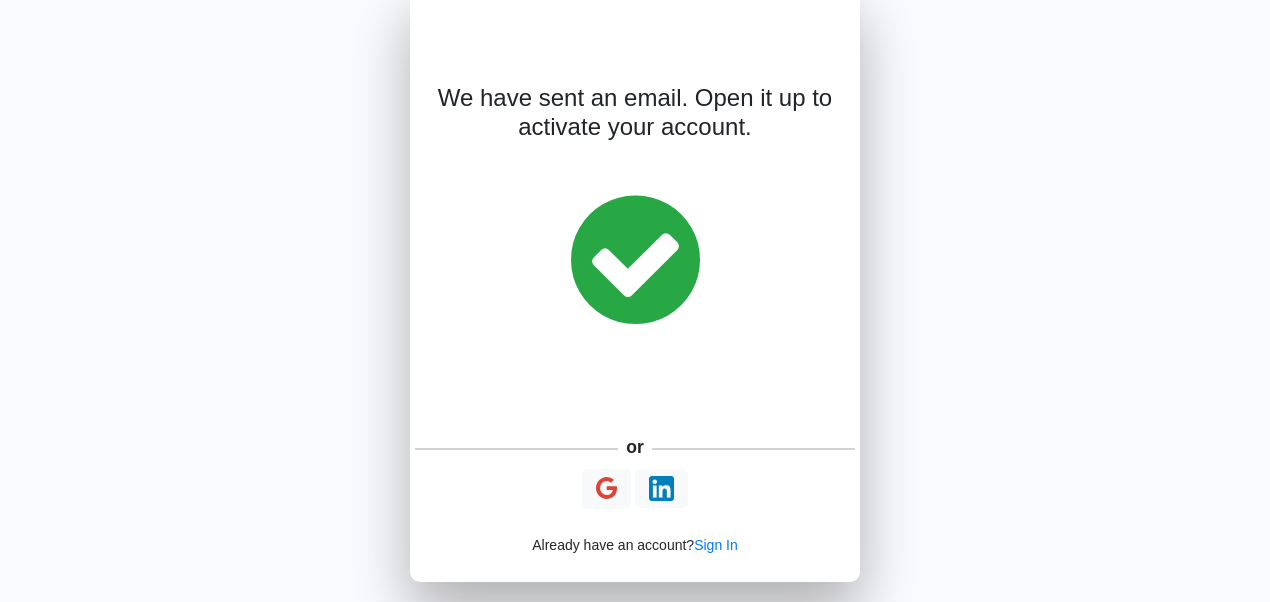 scroll, scrollTop: 42, scrollLeft: 0, axis: vertical 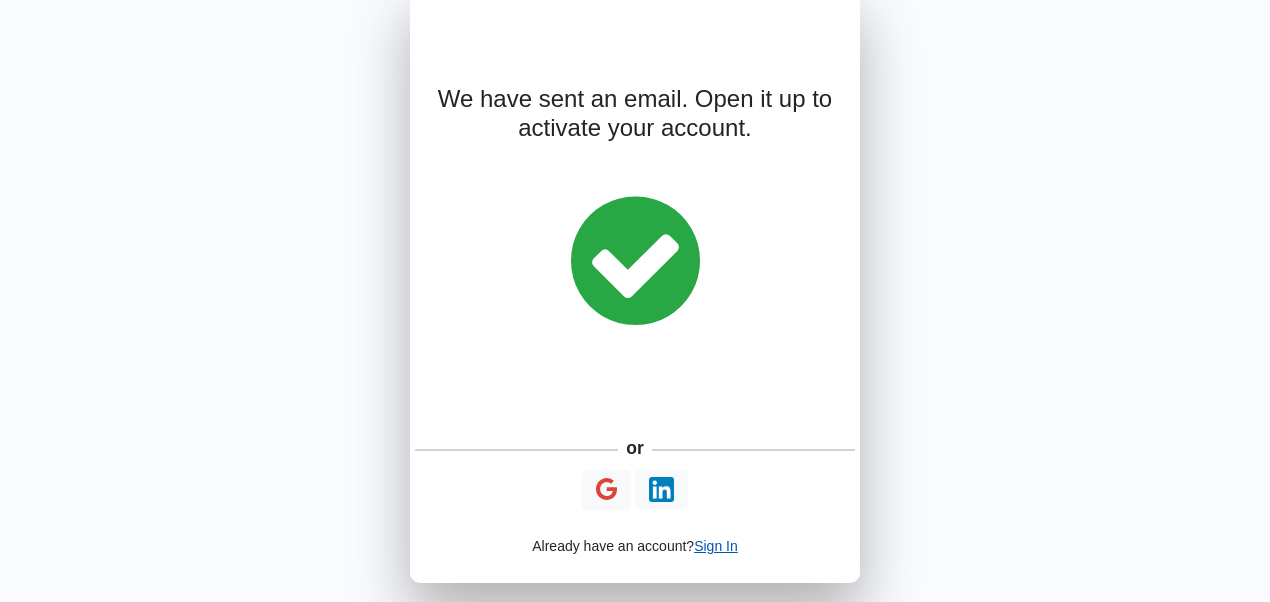 click on "Sign In" at bounding box center (716, 546) 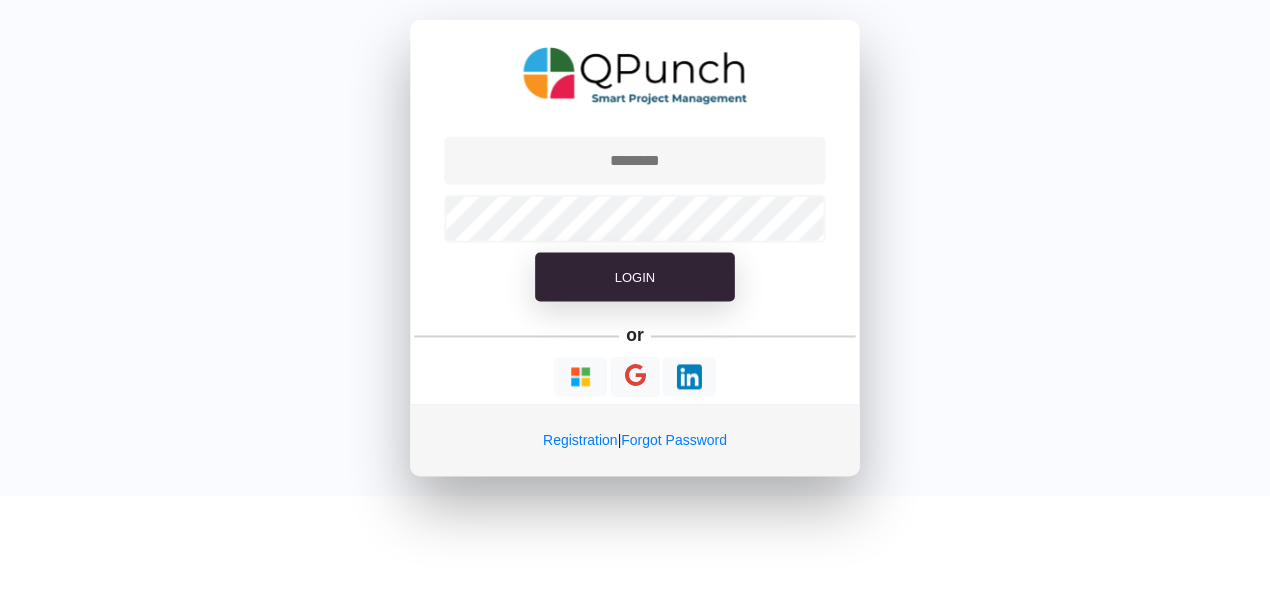 scroll, scrollTop: 0, scrollLeft: 0, axis: both 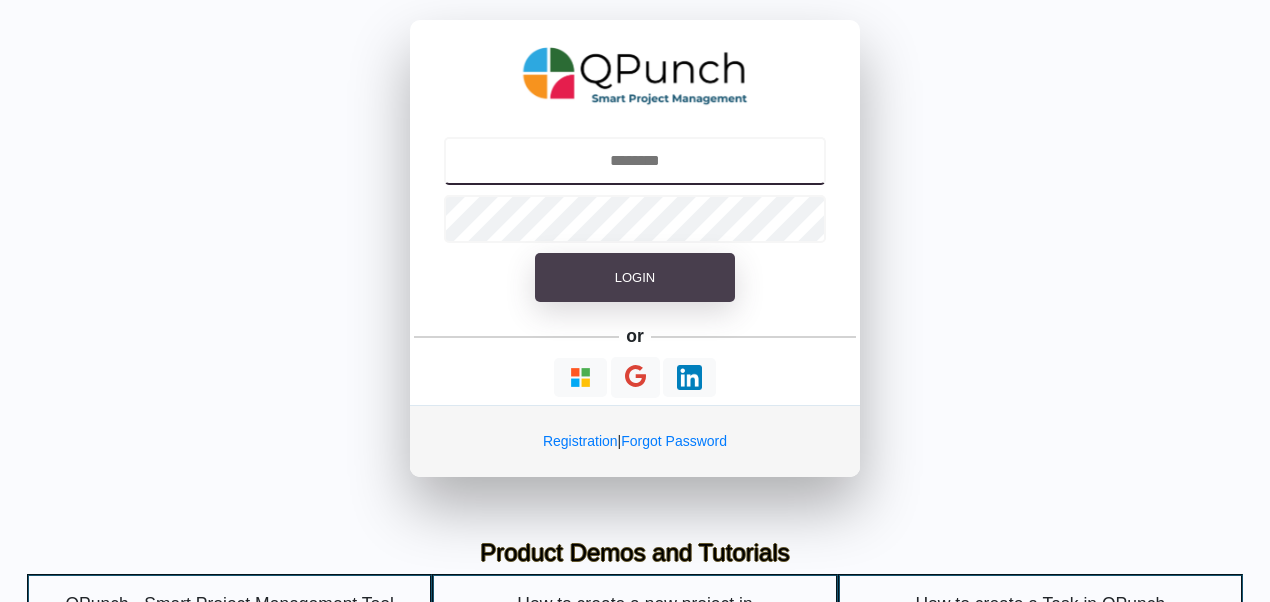 type on "**********" 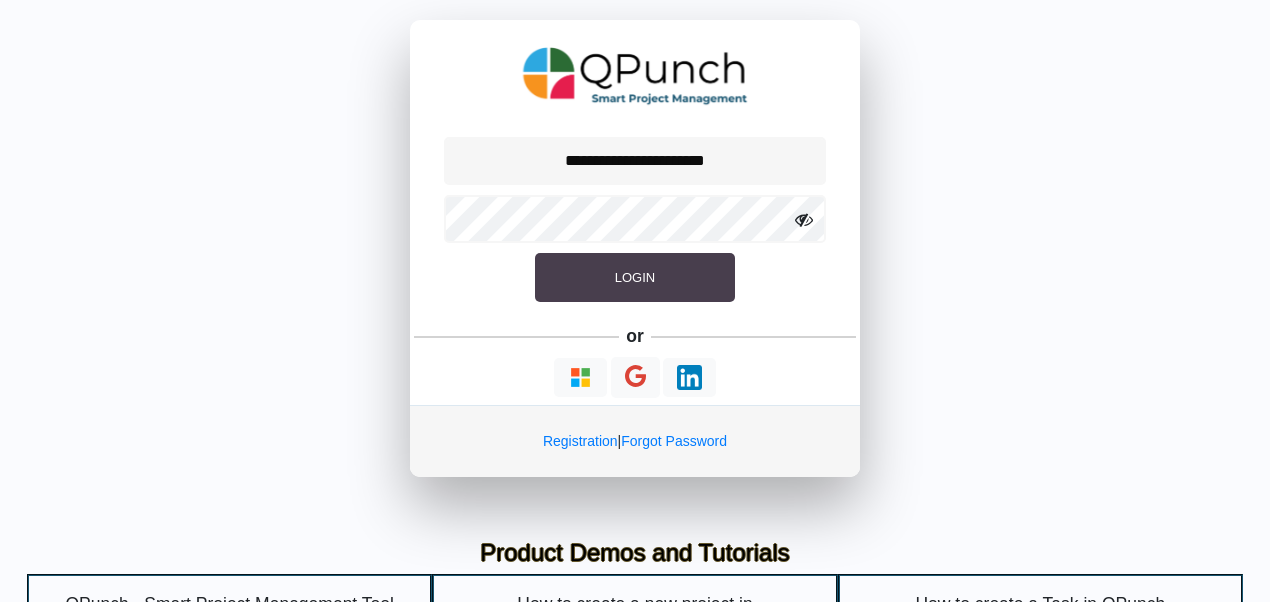 click on "Login" at bounding box center [635, 278] 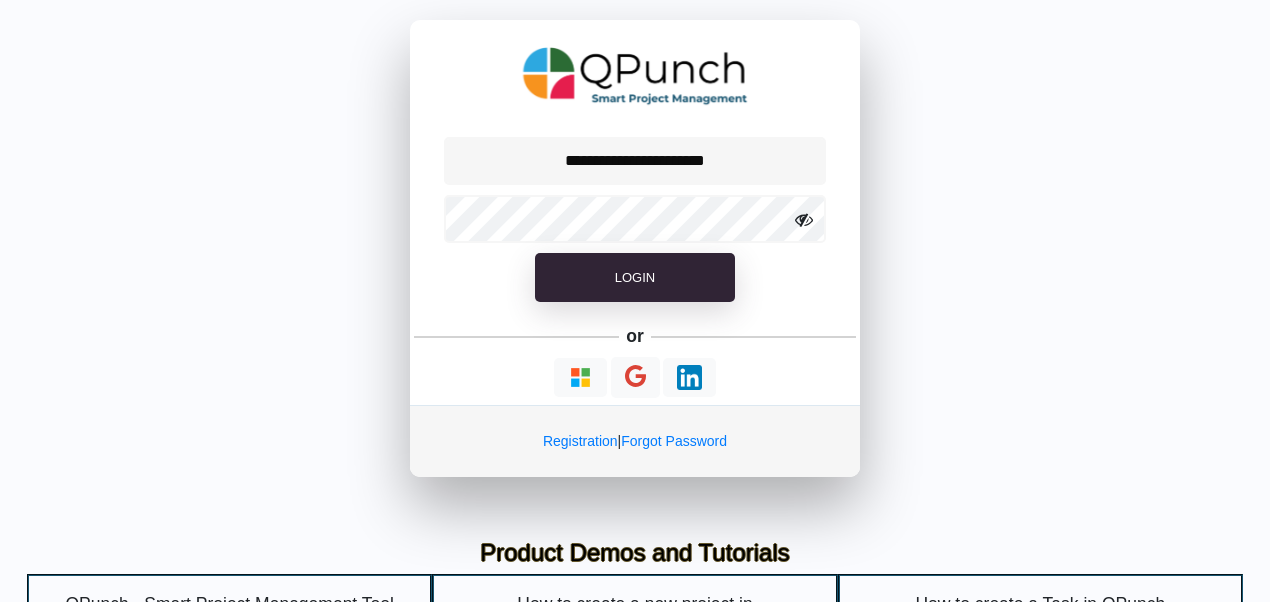 click at bounding box center (804, 220) 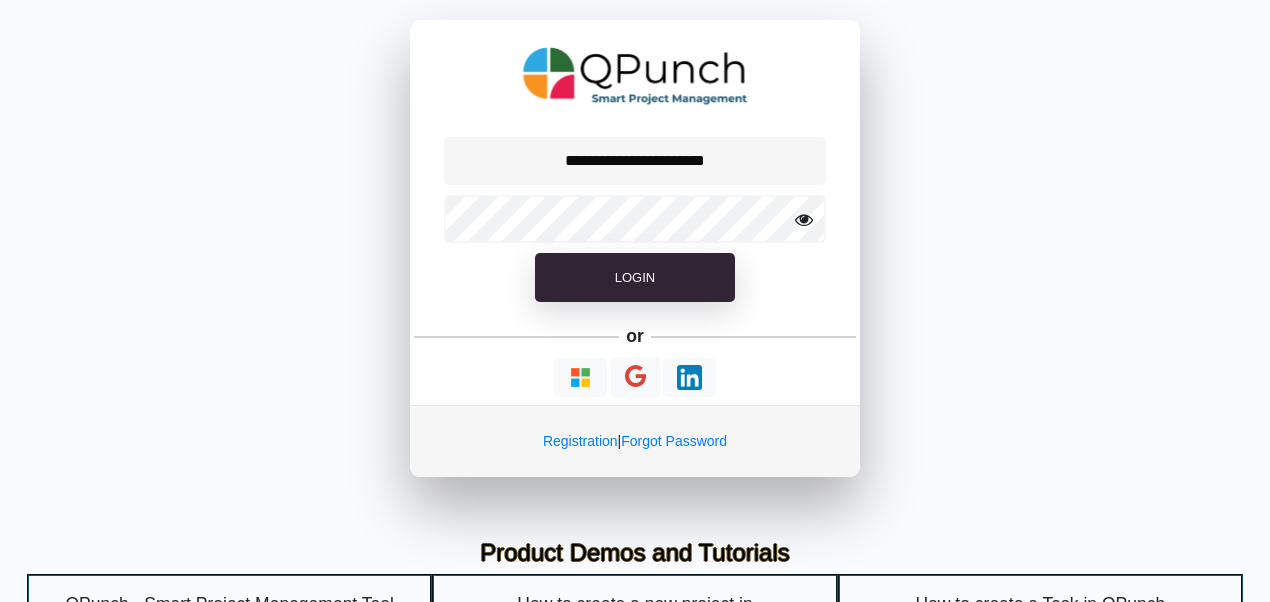 click at bounding box center [804, 220] 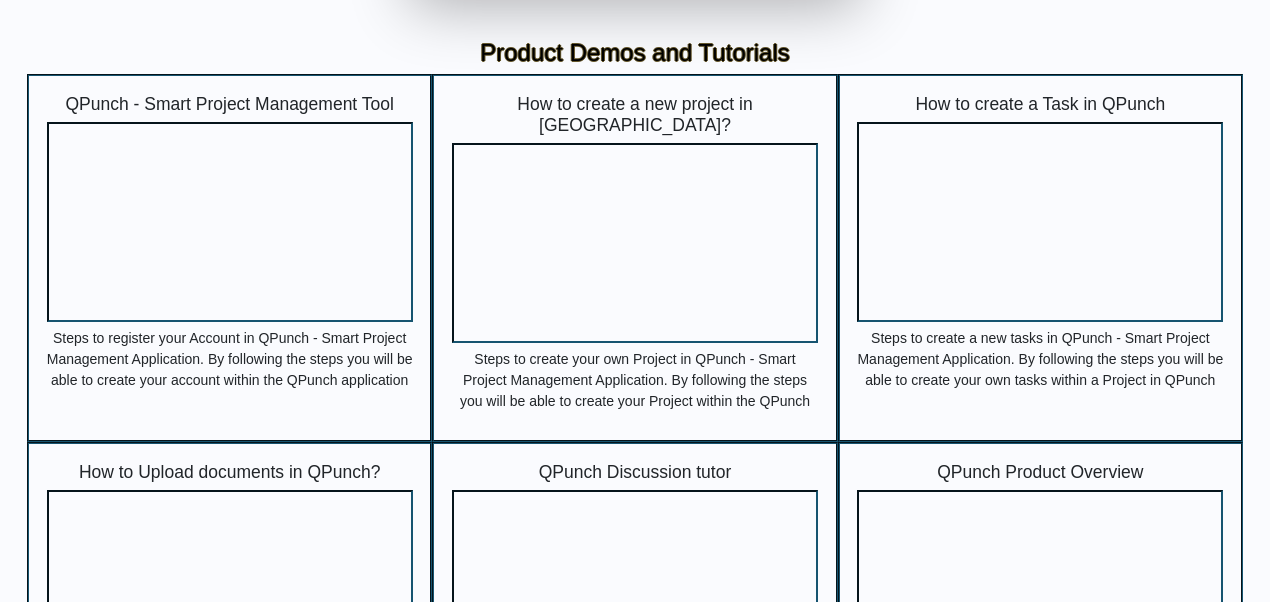 scroll, scrollTop: 0, scrollLeft: 0, axis: both 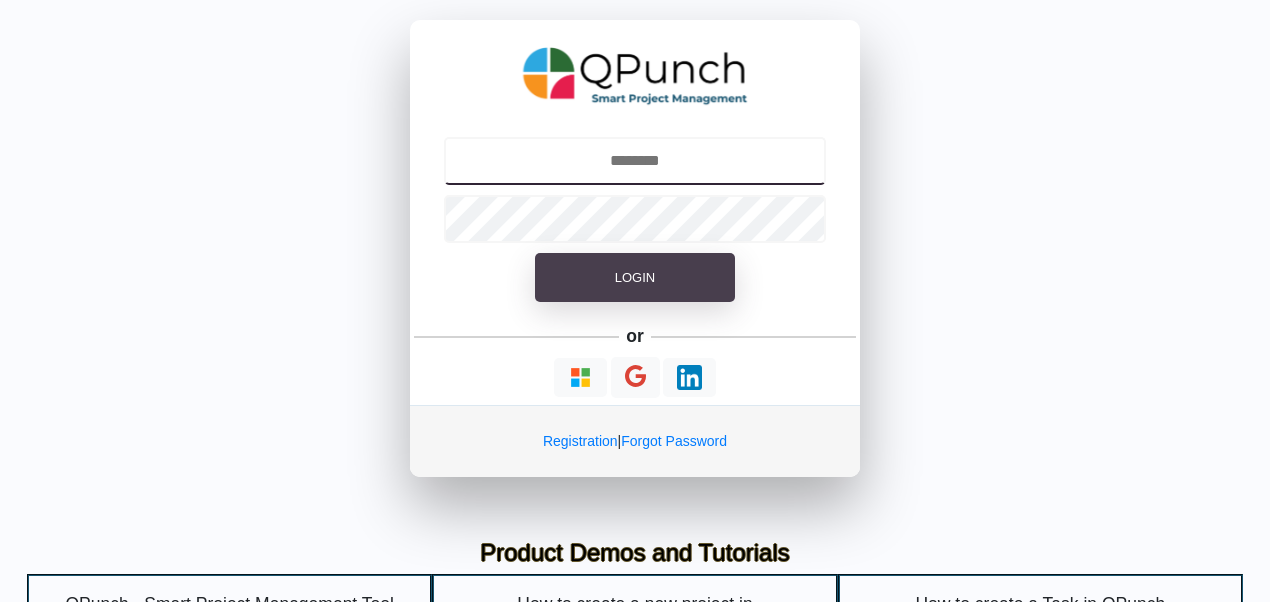 type on "**********" 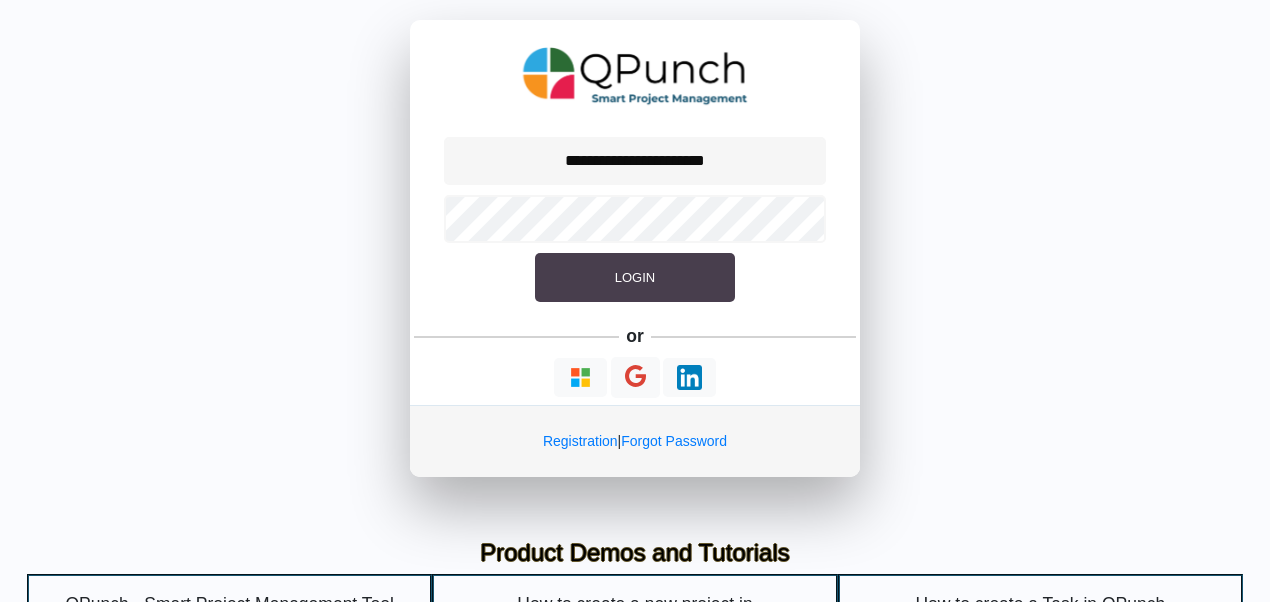 click on "Login" at bounding box center (635, 278) 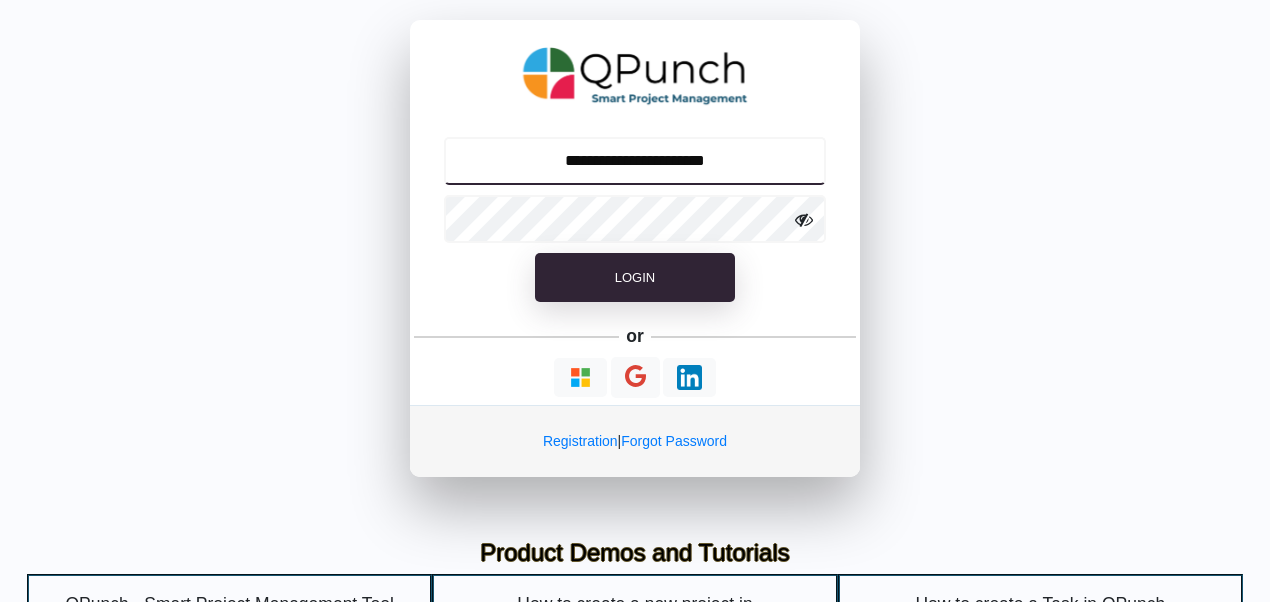 click on "**********" at bounding box center [635, 161] 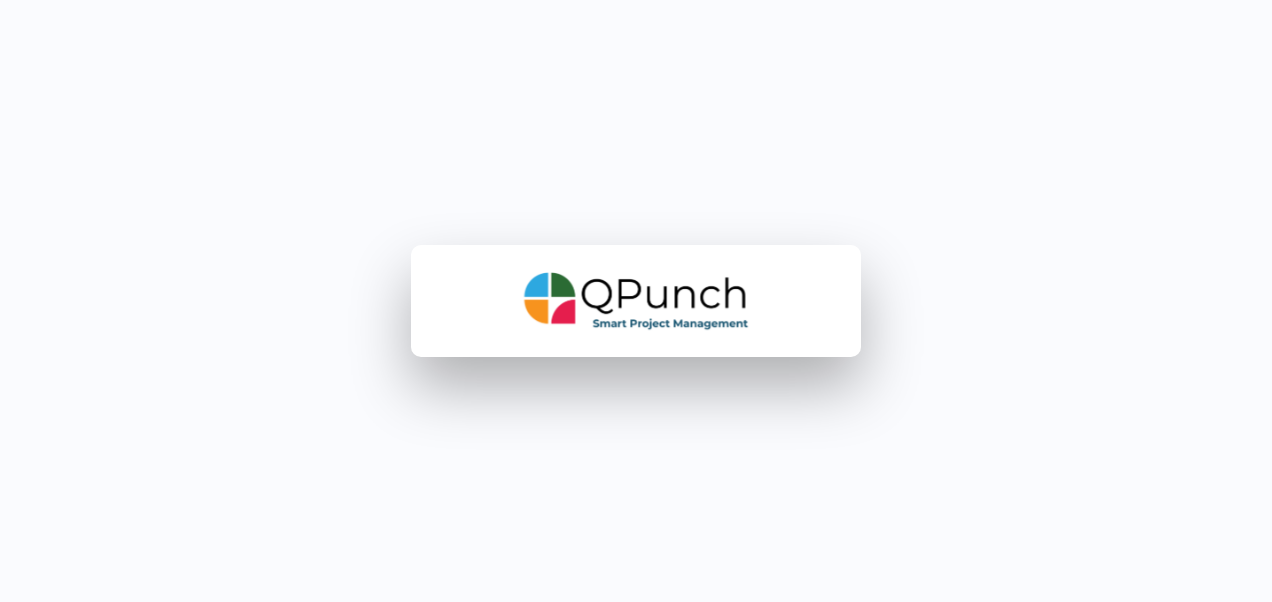 scroll, scrollTop: 0, scrollLeft: 0, axis: both 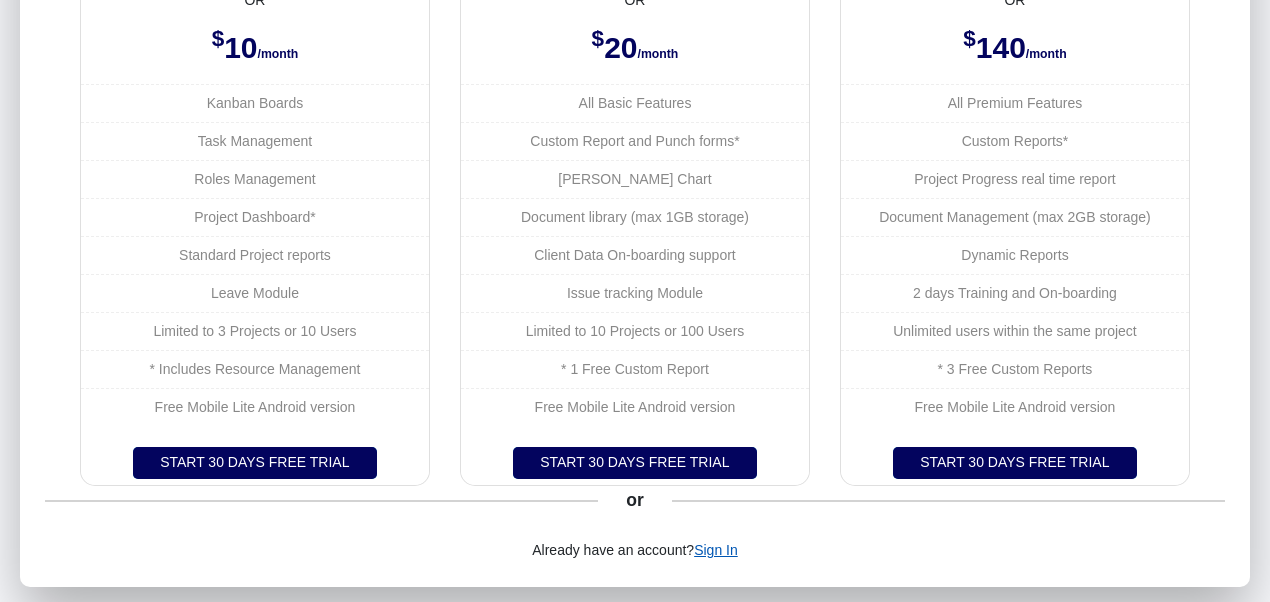 click on "Sign In" at bounding box center (716, 550) 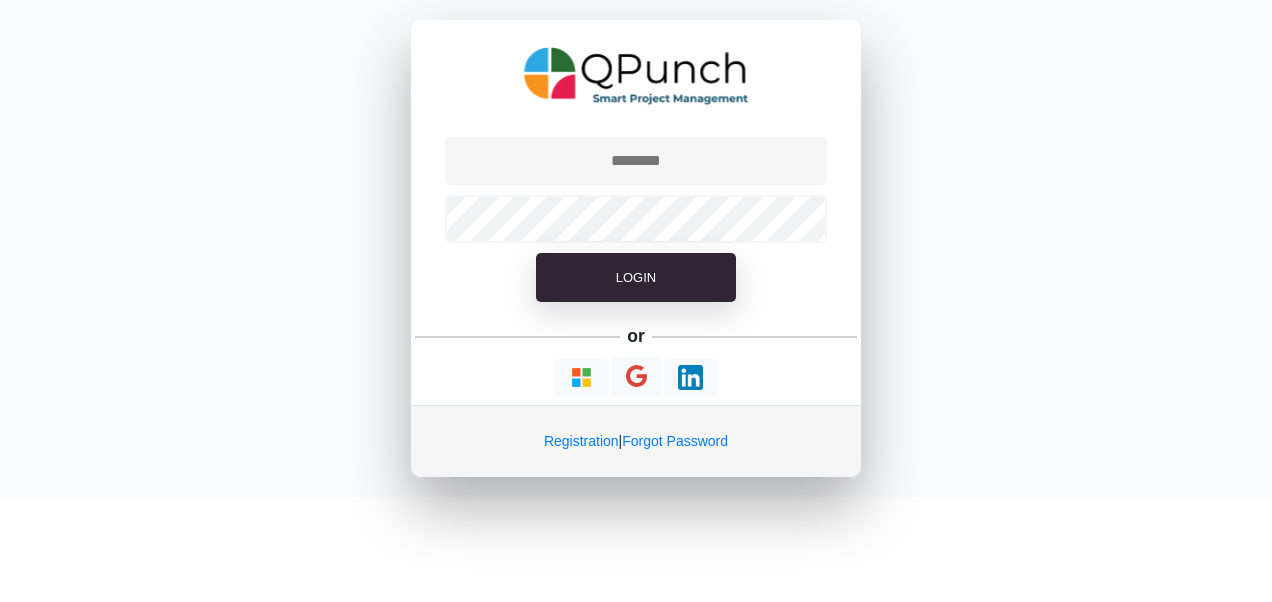 scroll, scrollTop: 0, scrollLeft: 0, axis: both 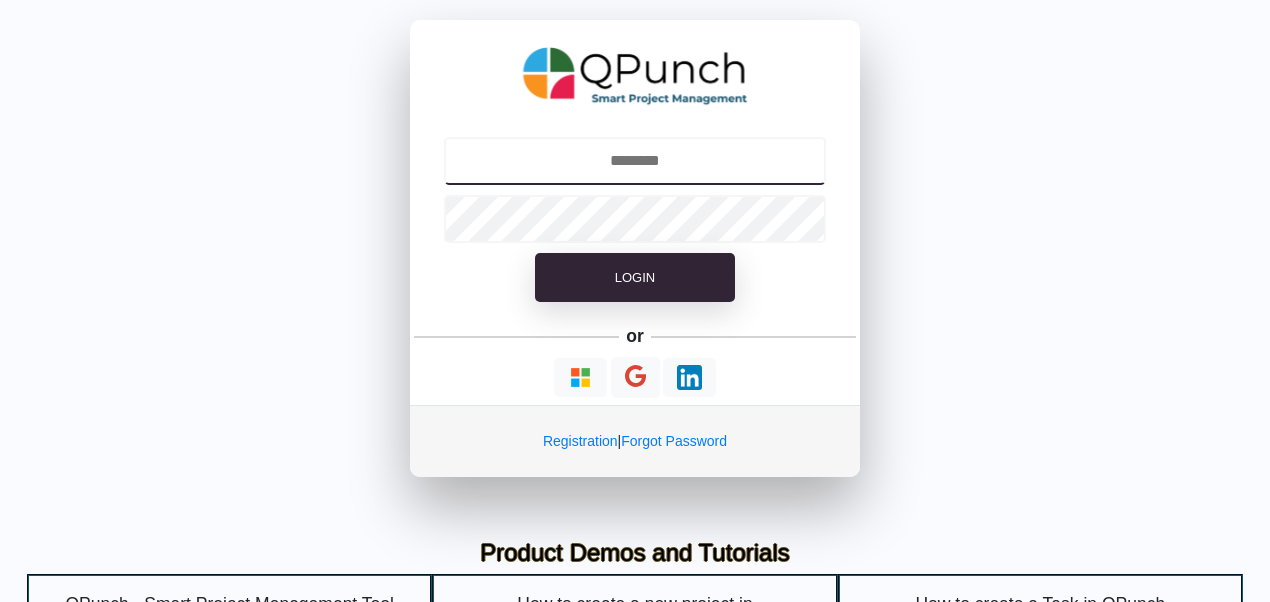 type on "**********" 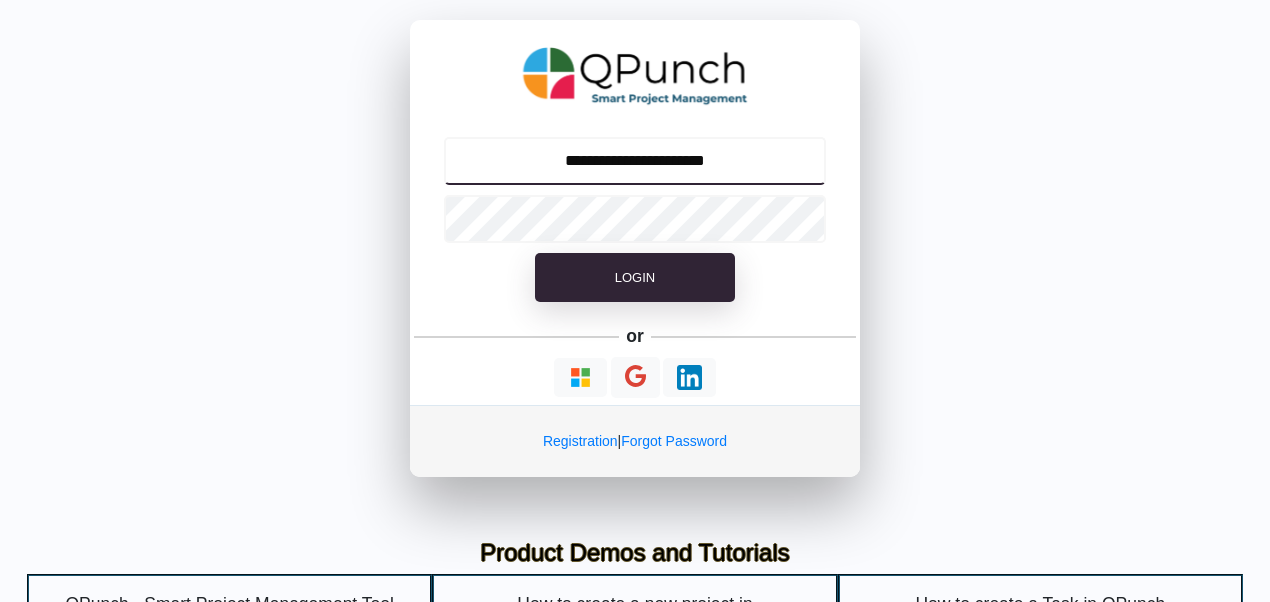 click on "**********" at bounding box center [635, 161] 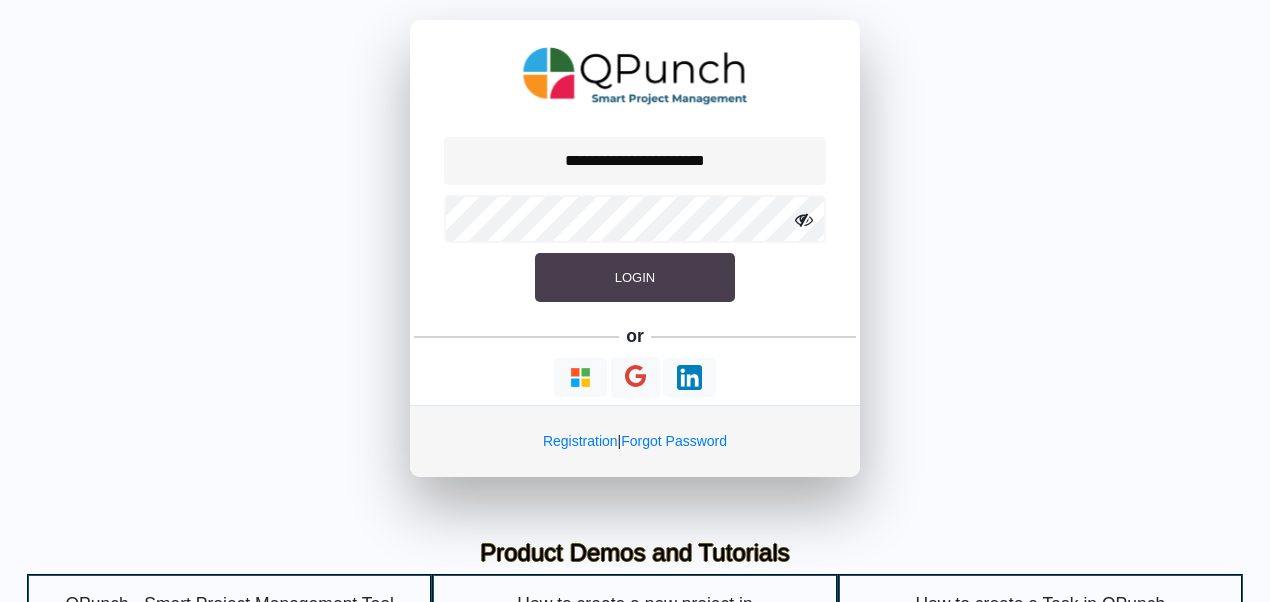 click on "Login" at bounding box center (635, 278) 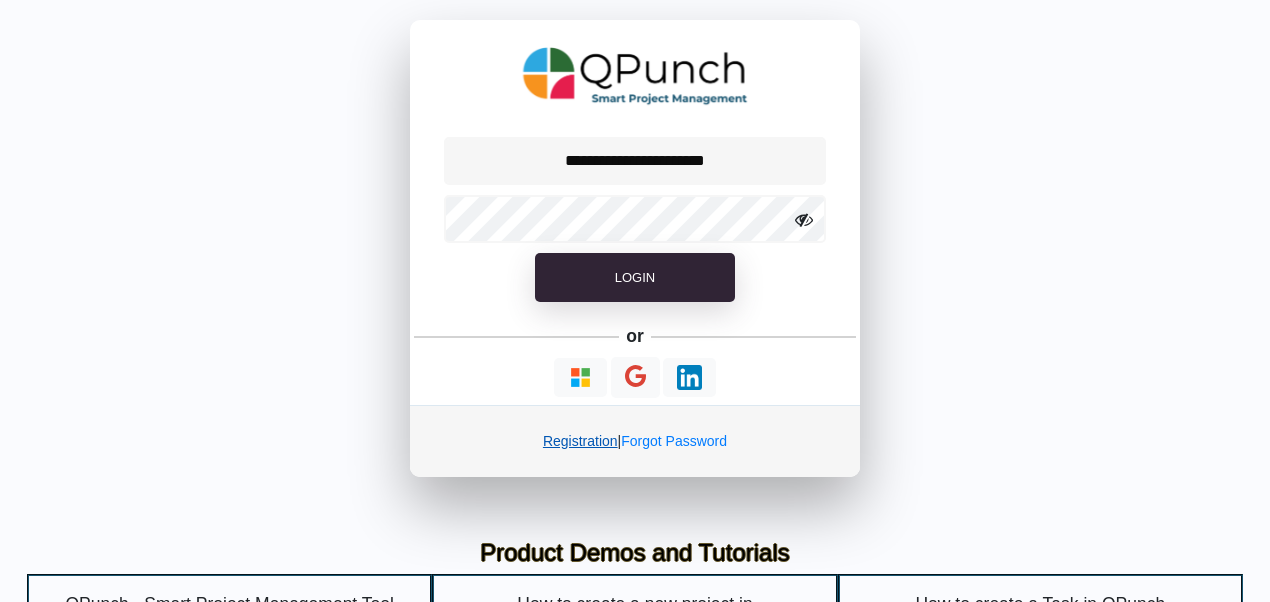 click on "Registration" at bounding box center [580, 441] 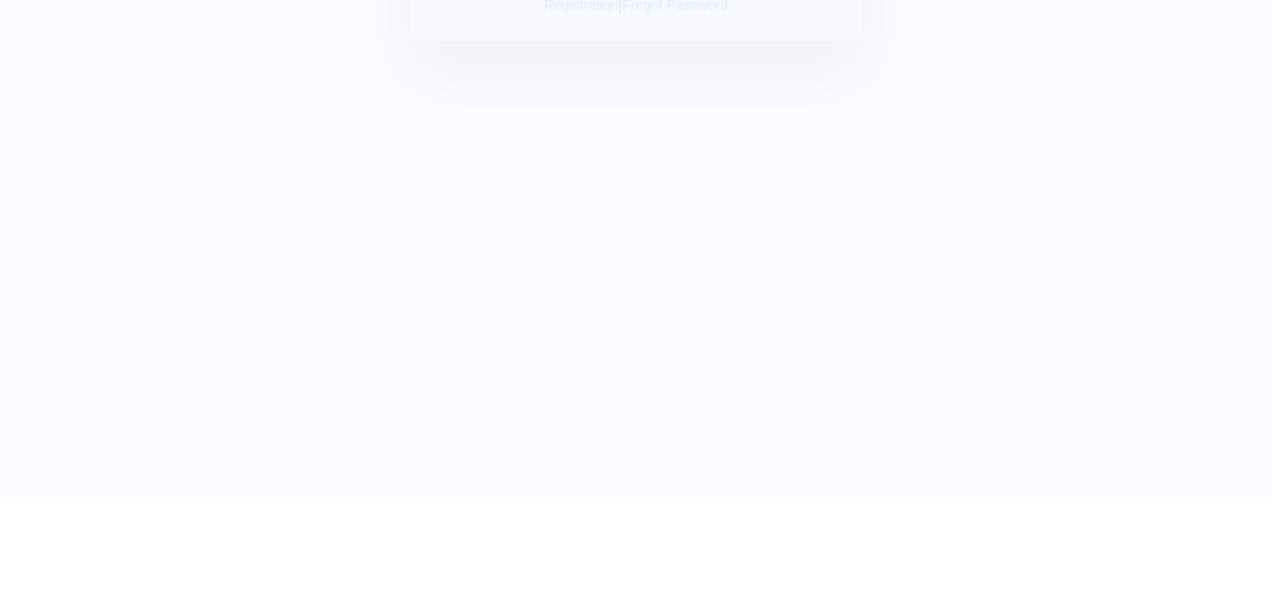 type on "**********" 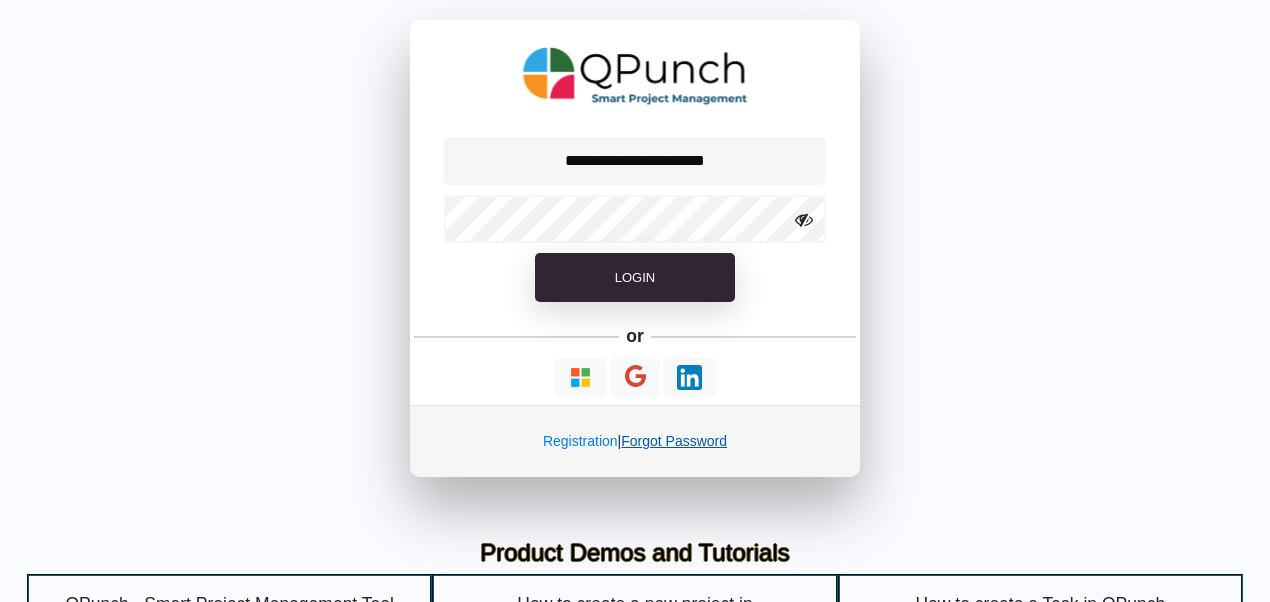 click on "Forgot Password" at bounding box center (674, 441) 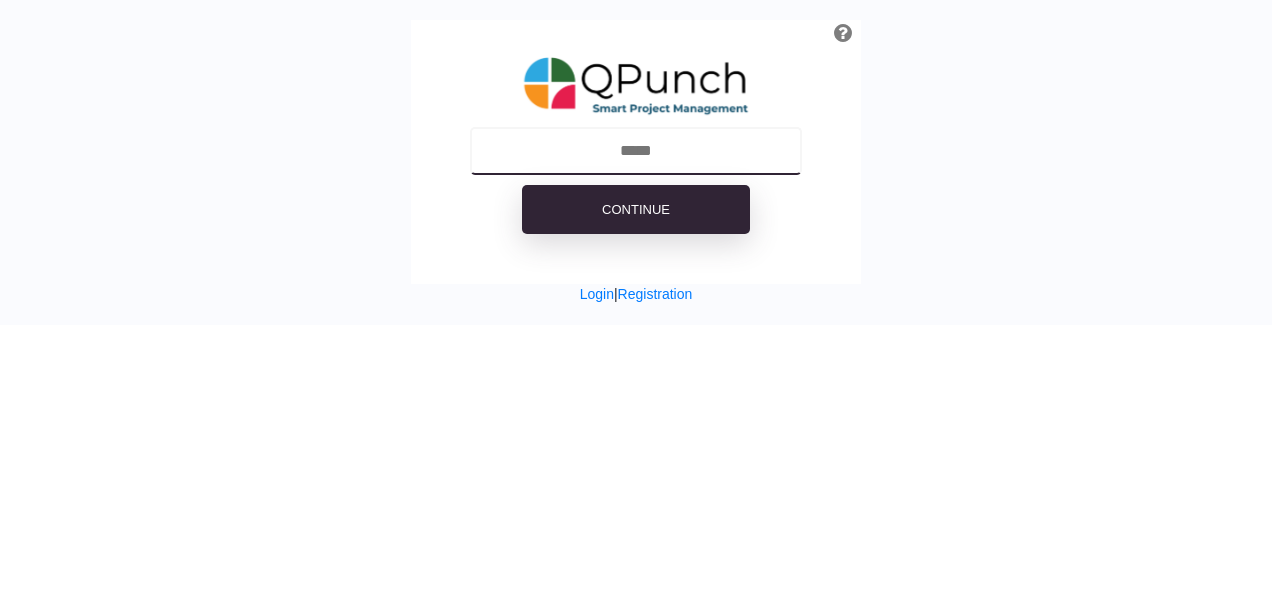 click at bounding box center (636, 151) 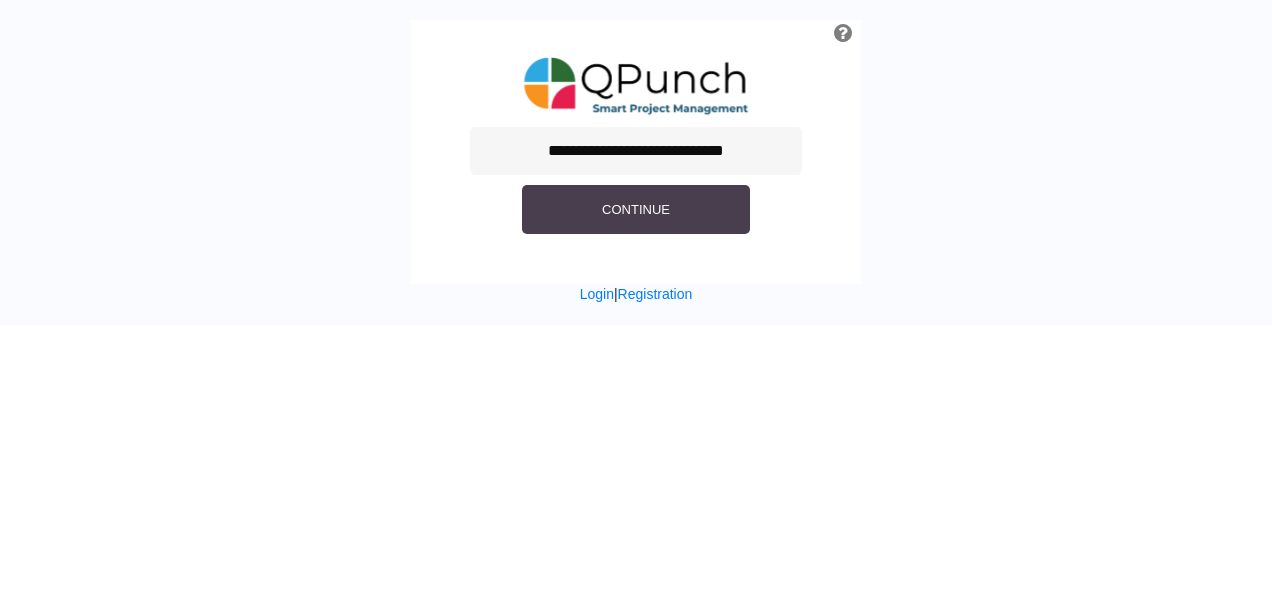 click on "Continue" at bounding box center (636, 209) 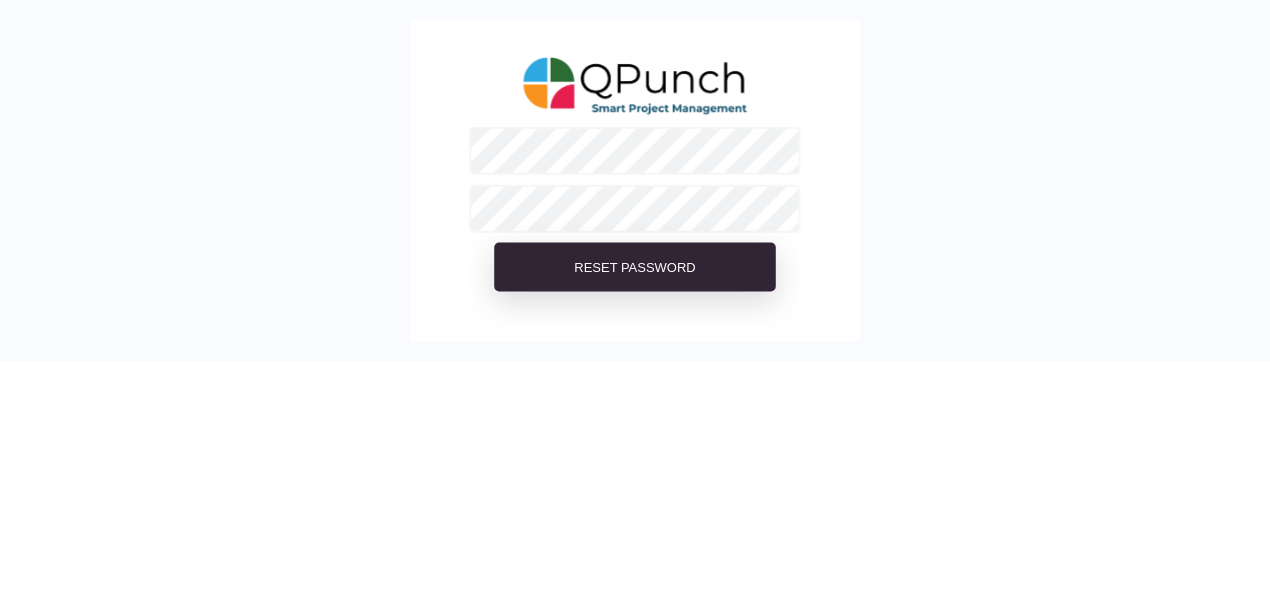 scroll, scrollTop: 0, scrollLeft: 0, axis: both 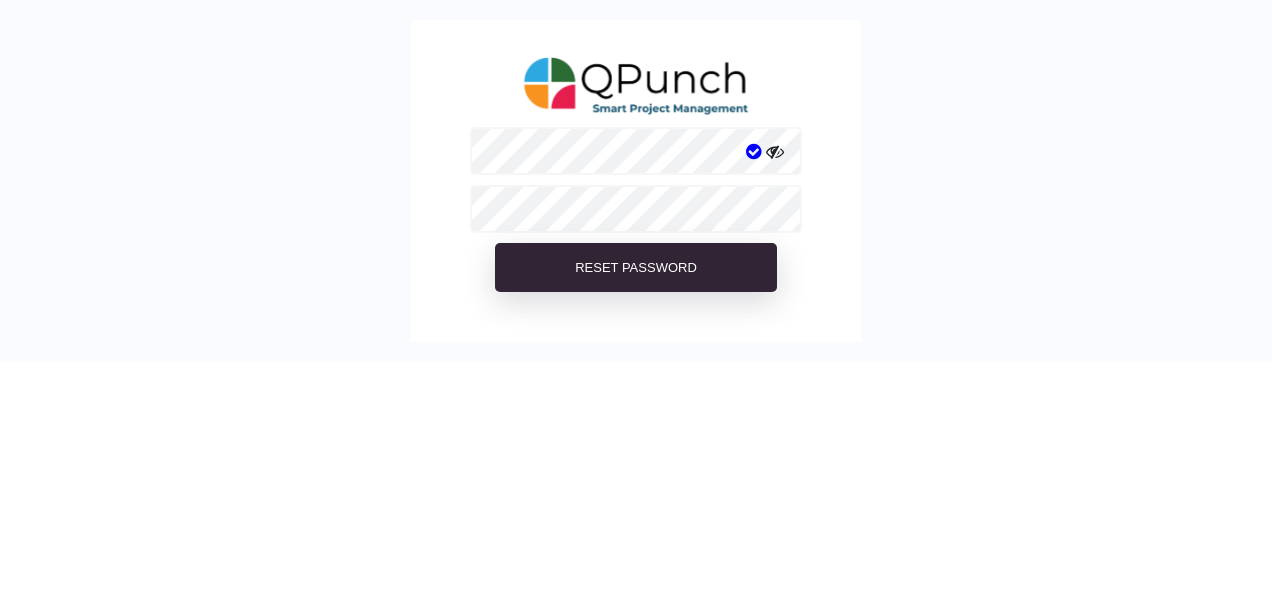 click at bounding box center (775, 152) 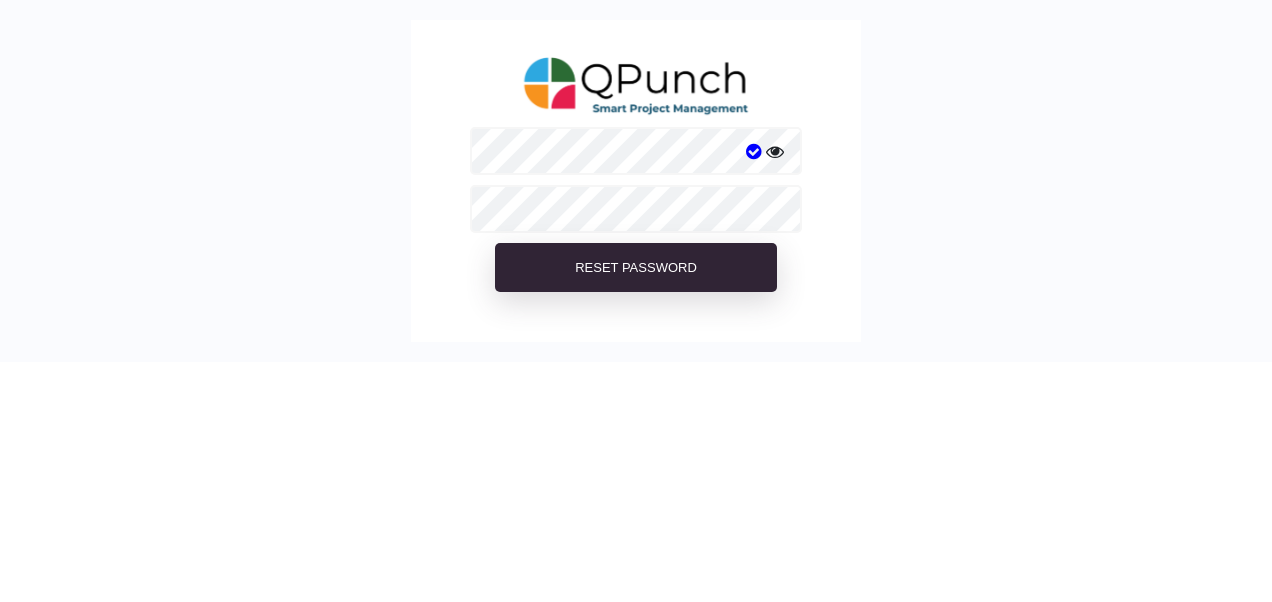 click at bounding box center (775, 152) 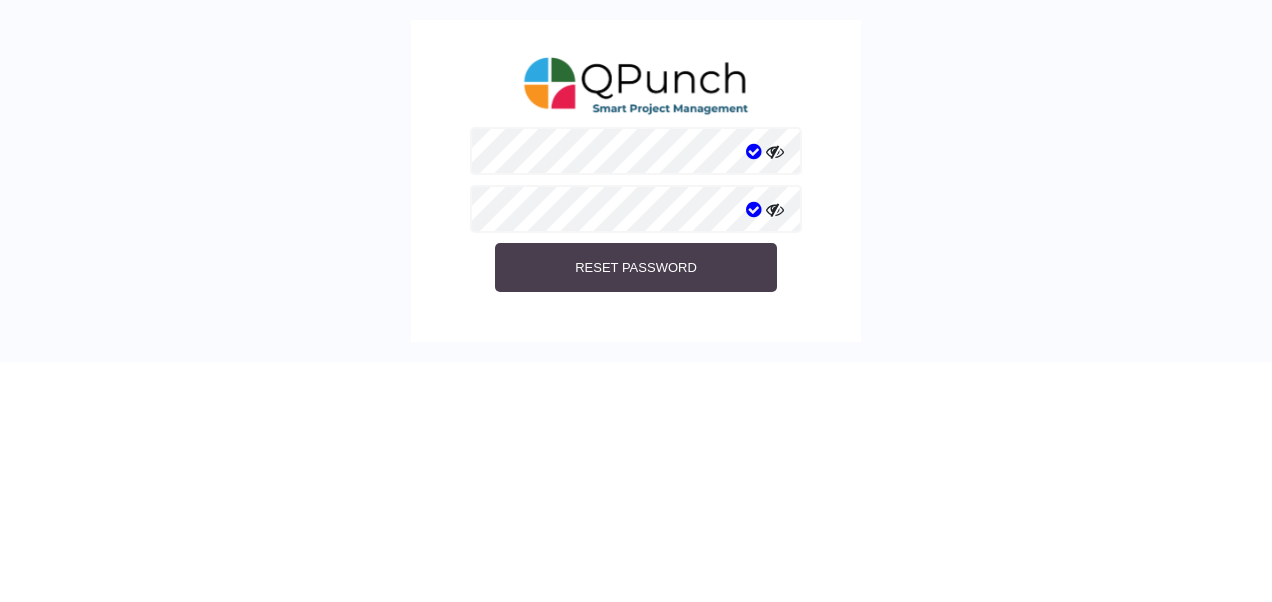 click on "Reset Password" at bounding box center [636, 267] 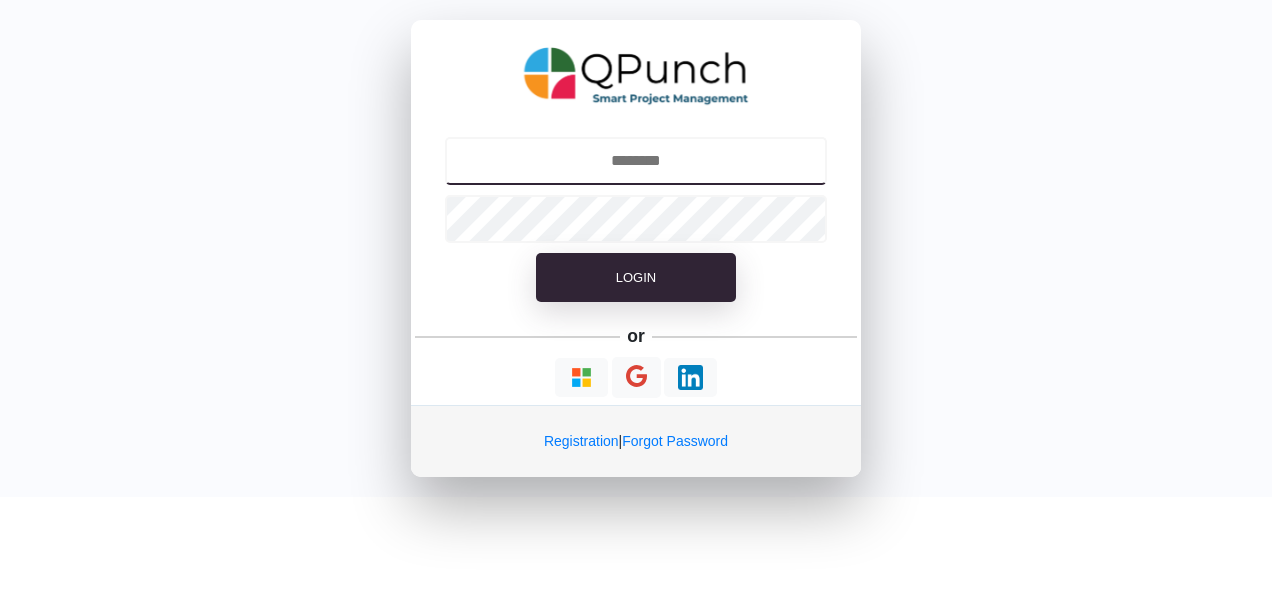 type on "**********" 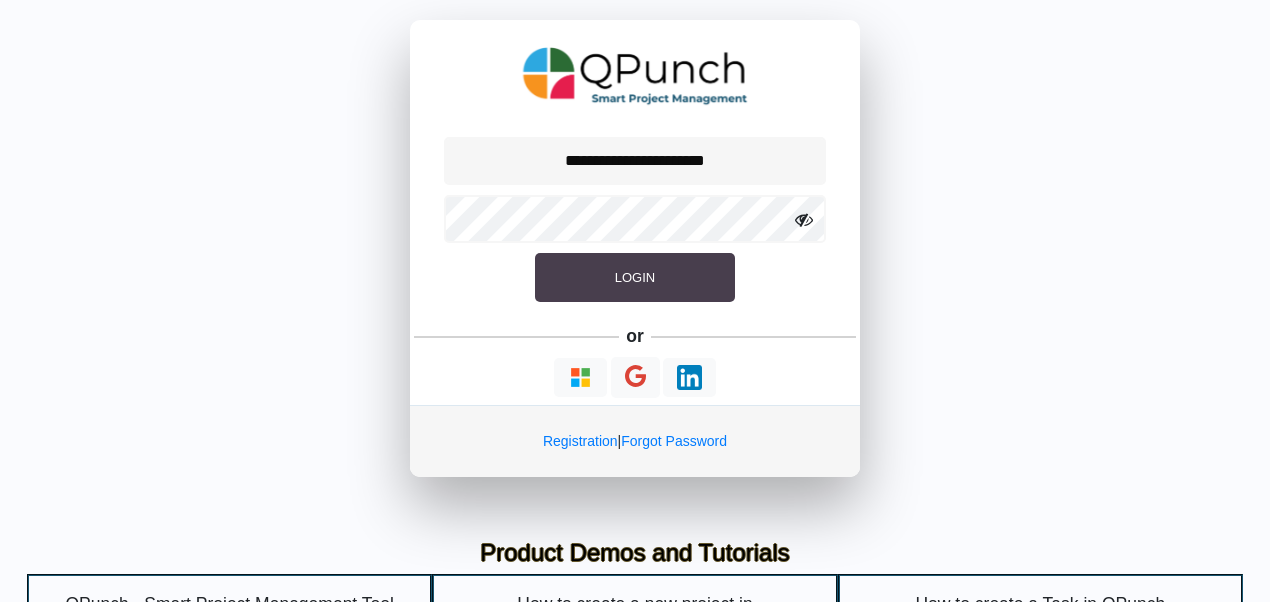 click on "Login" at bounding box center [635, 278] 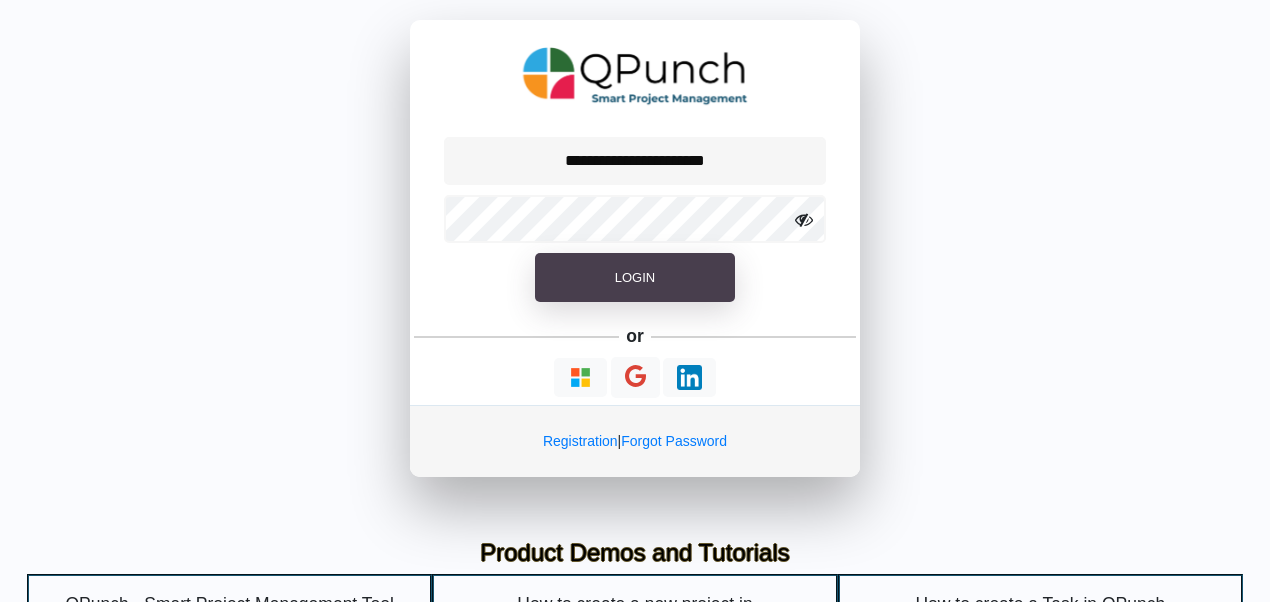 type 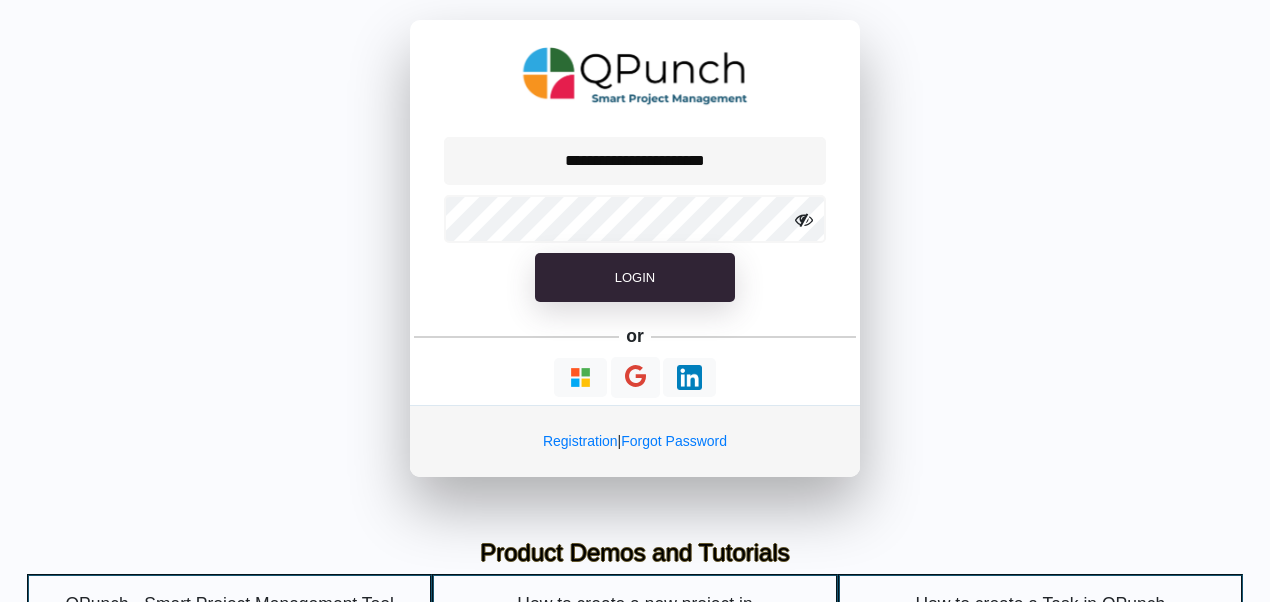 click at bounding box center (804, 220) 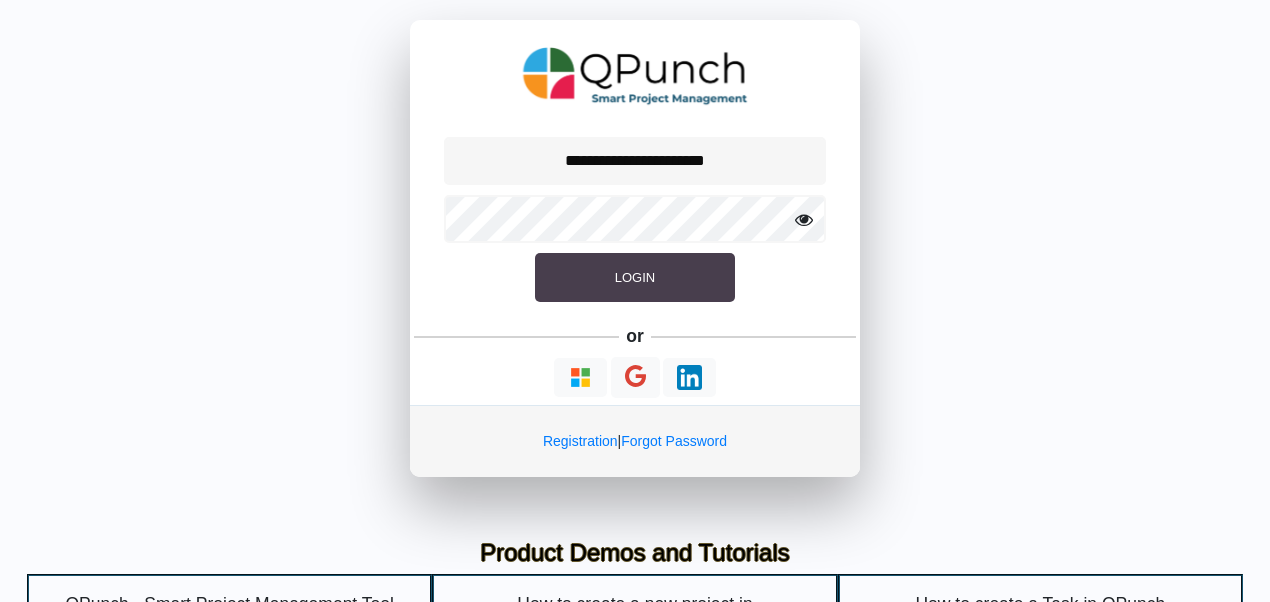 click on "Login" at bounding box center [635, 278] 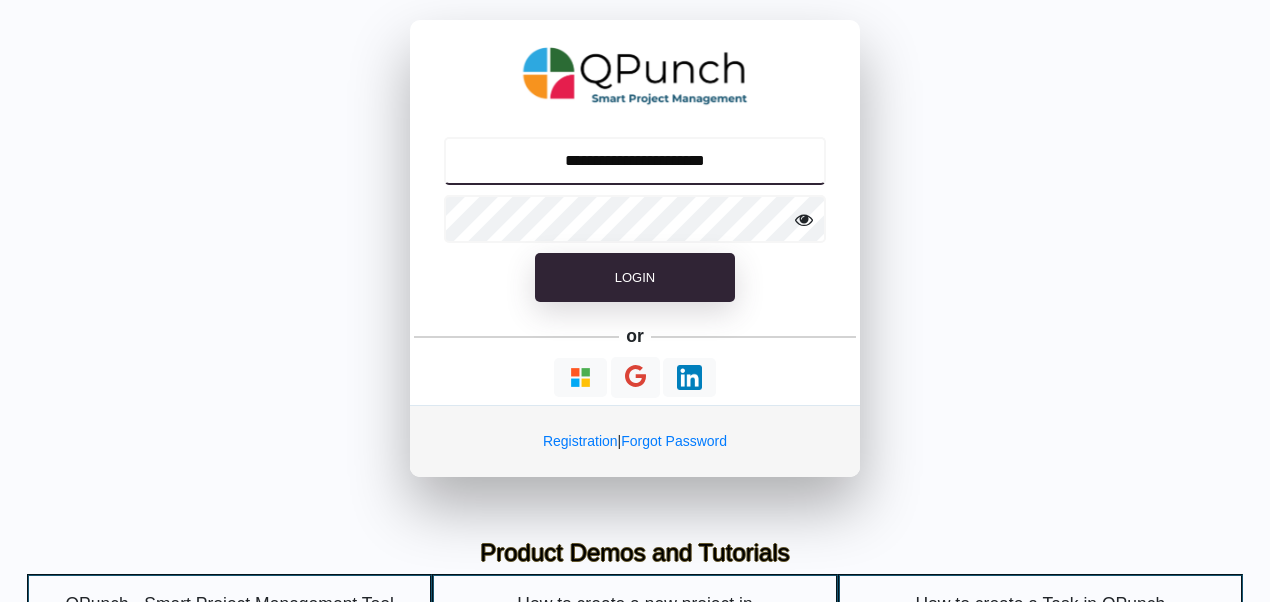 drag, startPoint x: 745, startPoint y: 154, endPoint x: 754, endPoint y: 161, distance: 11.401754 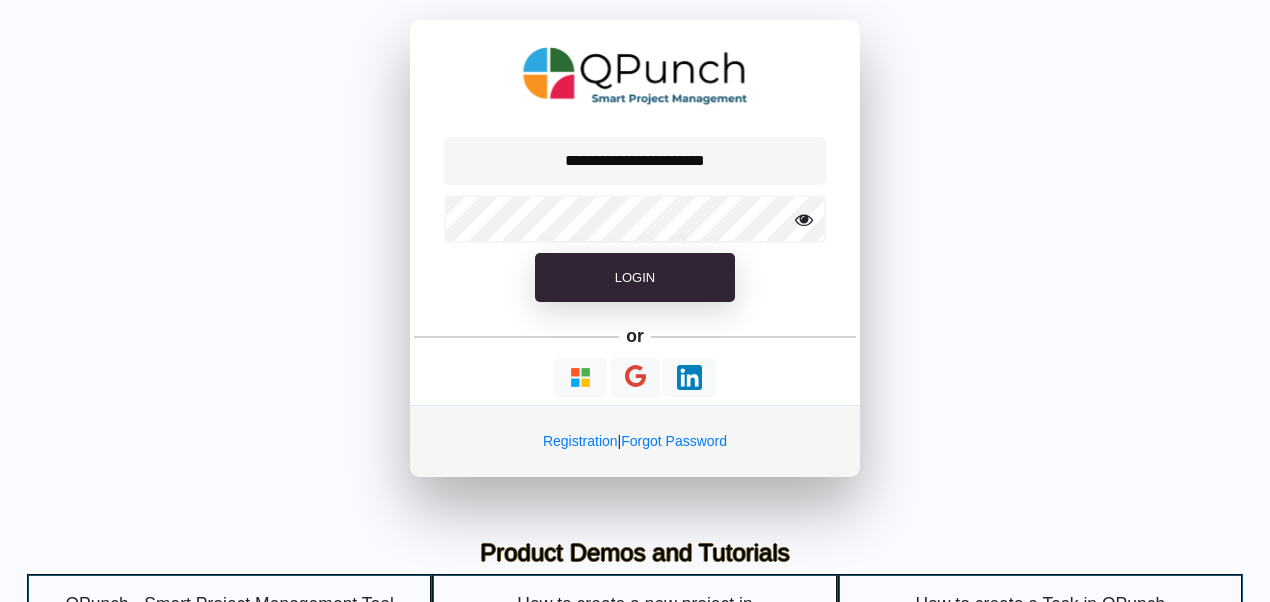 drag, startPoint x: 752, startPoint y: 130, endPoint x: 604, endPoint y: 162, distance: 151.41995 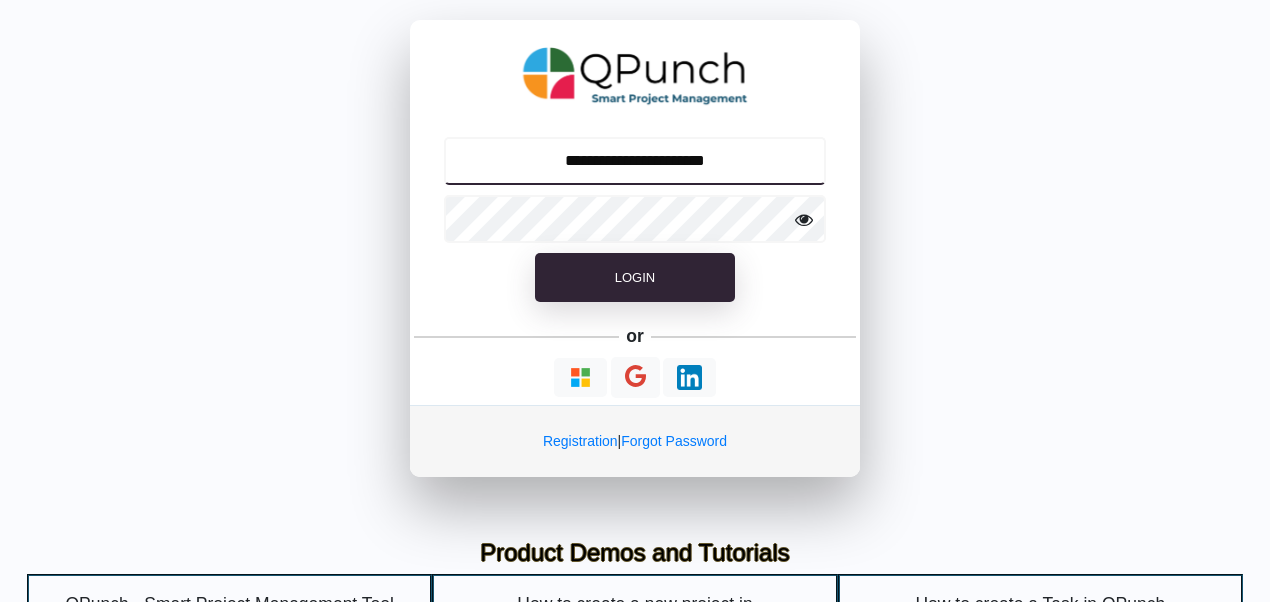 click on "**********" at bounding box center (635, 161) 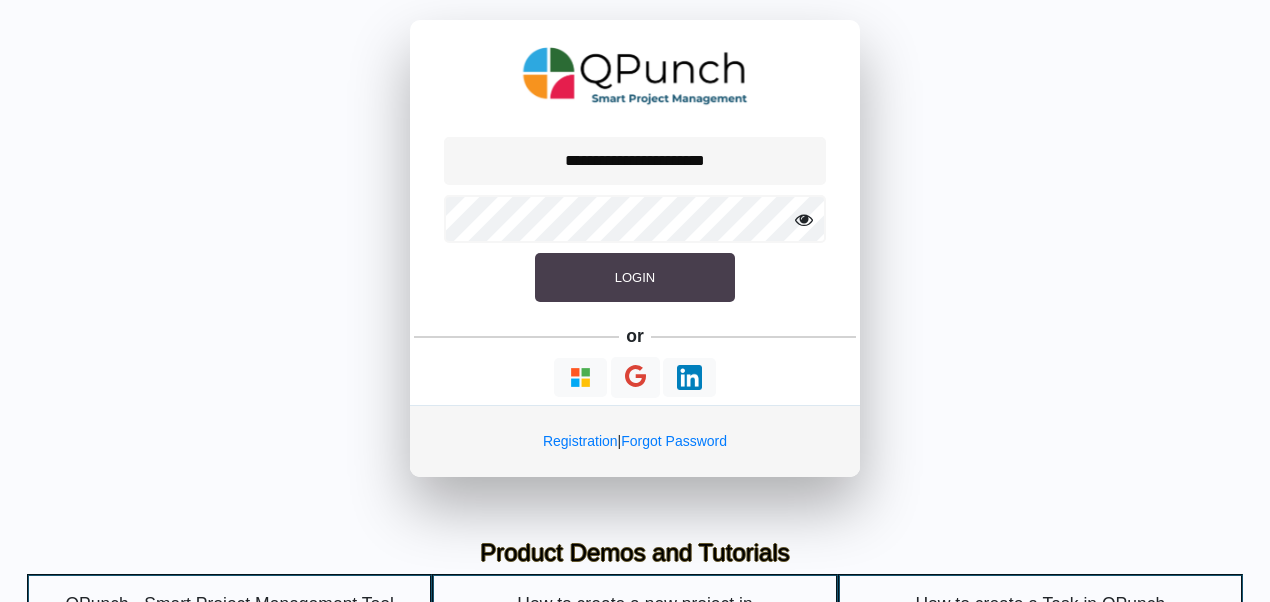 click on "Login" at bounding box center (635, 278) 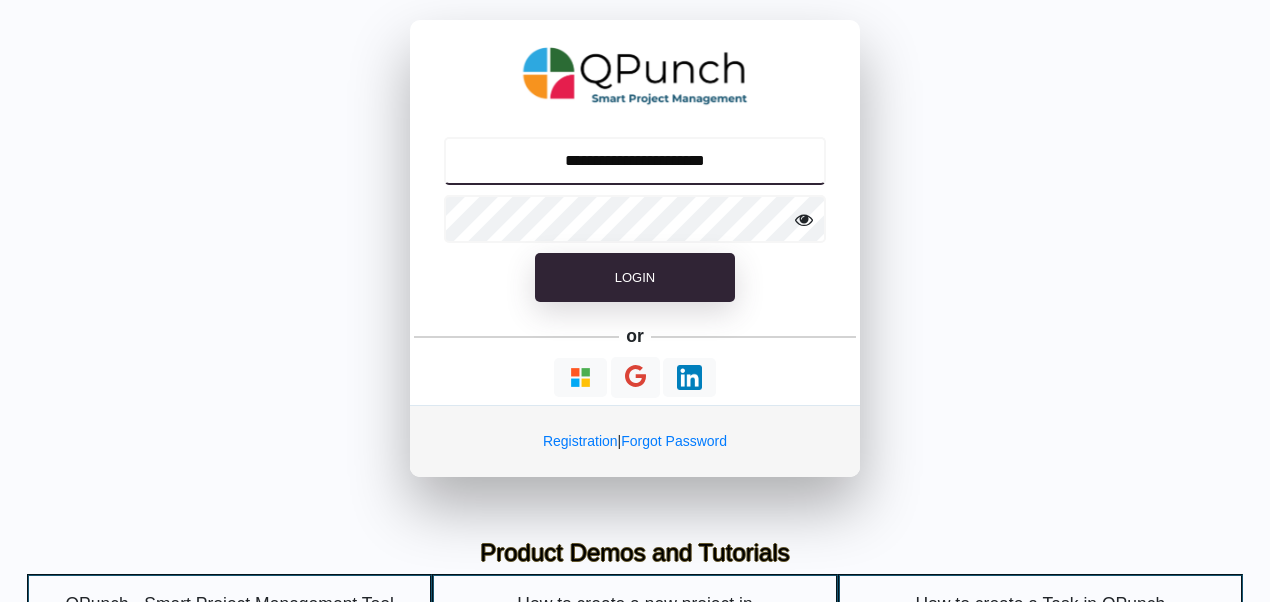 click on "**********" at bounding box center (635, 161) 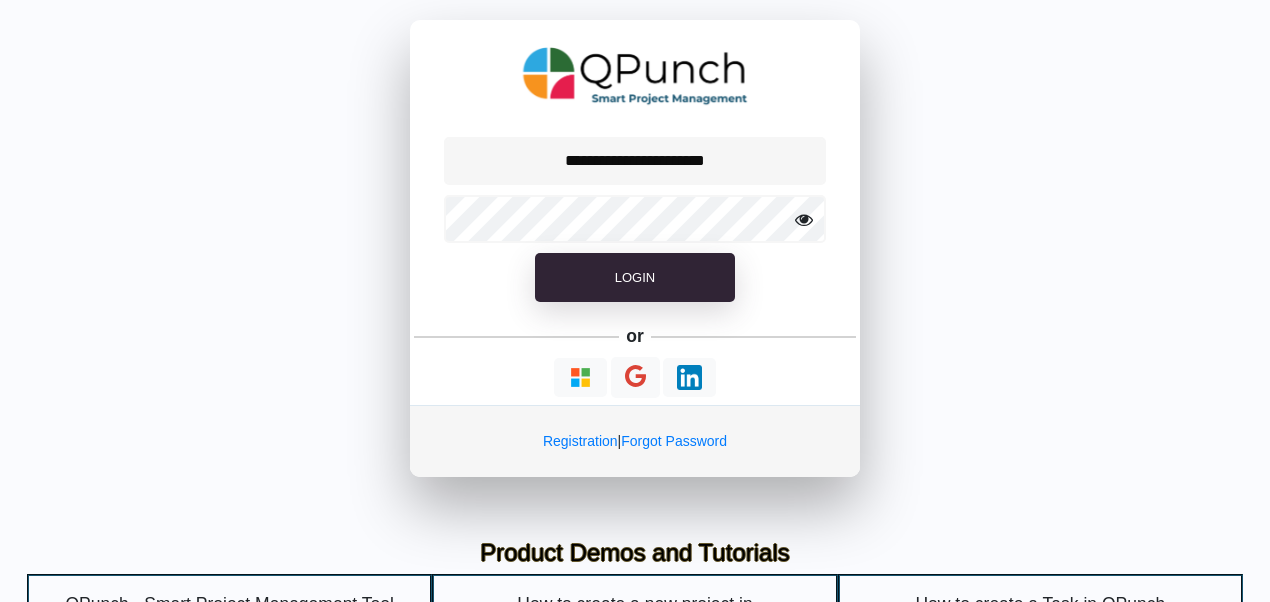 click on "**********" at bounding box center (635, 248) 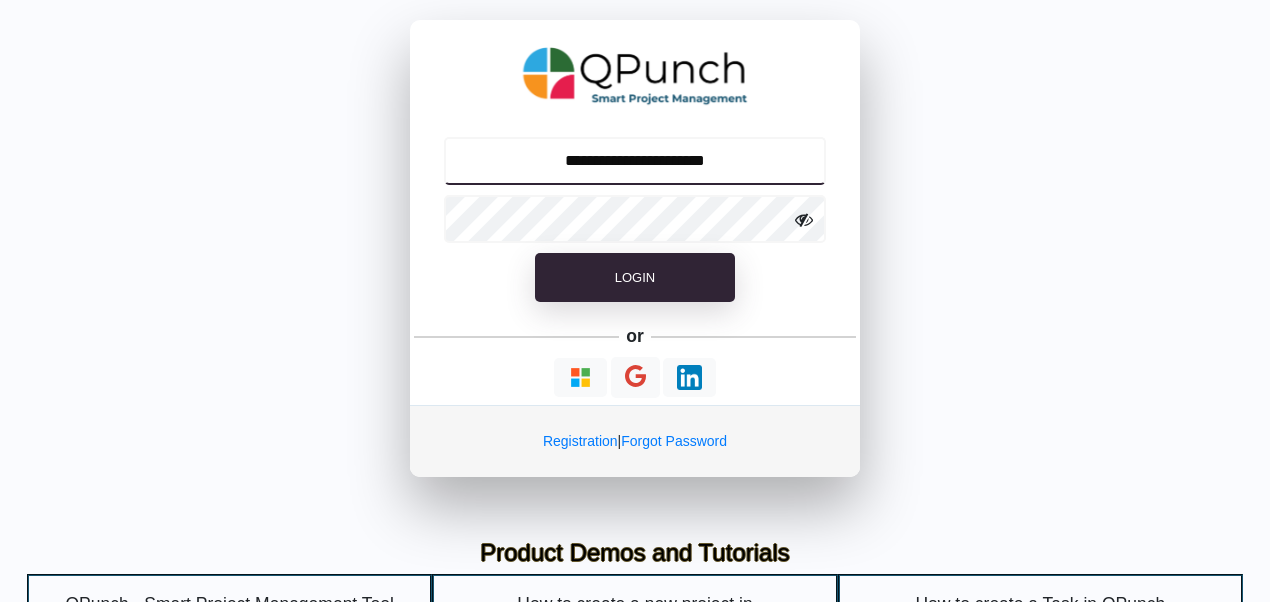 click on "**********" at bounding box center (635, 161) 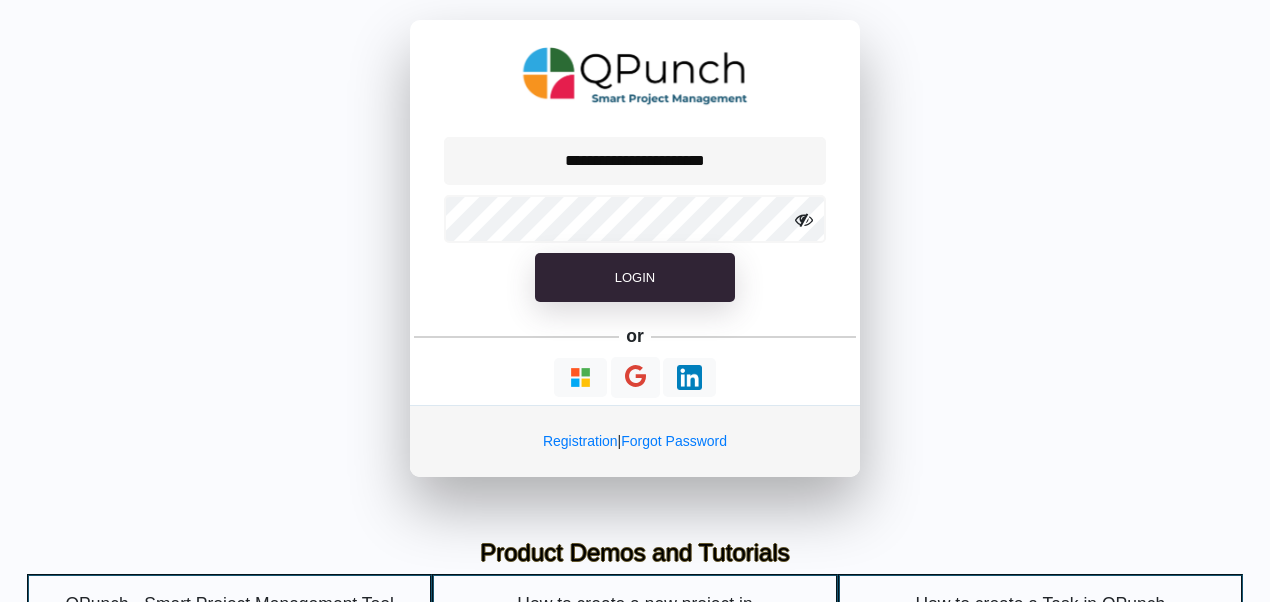 click on "**********" at bounding box center (635, 248) 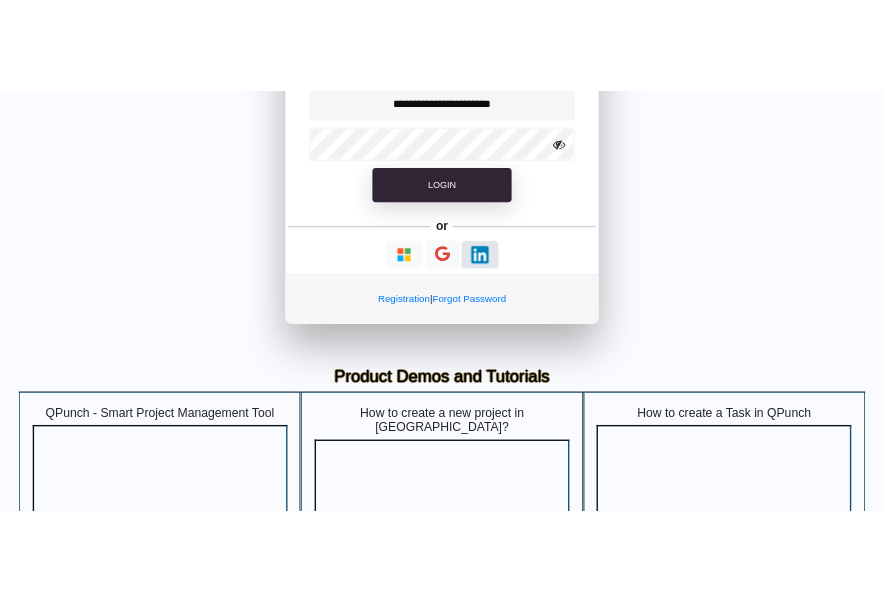 scroll, scrollTop: 0, scrollLeft: 0, axis: both 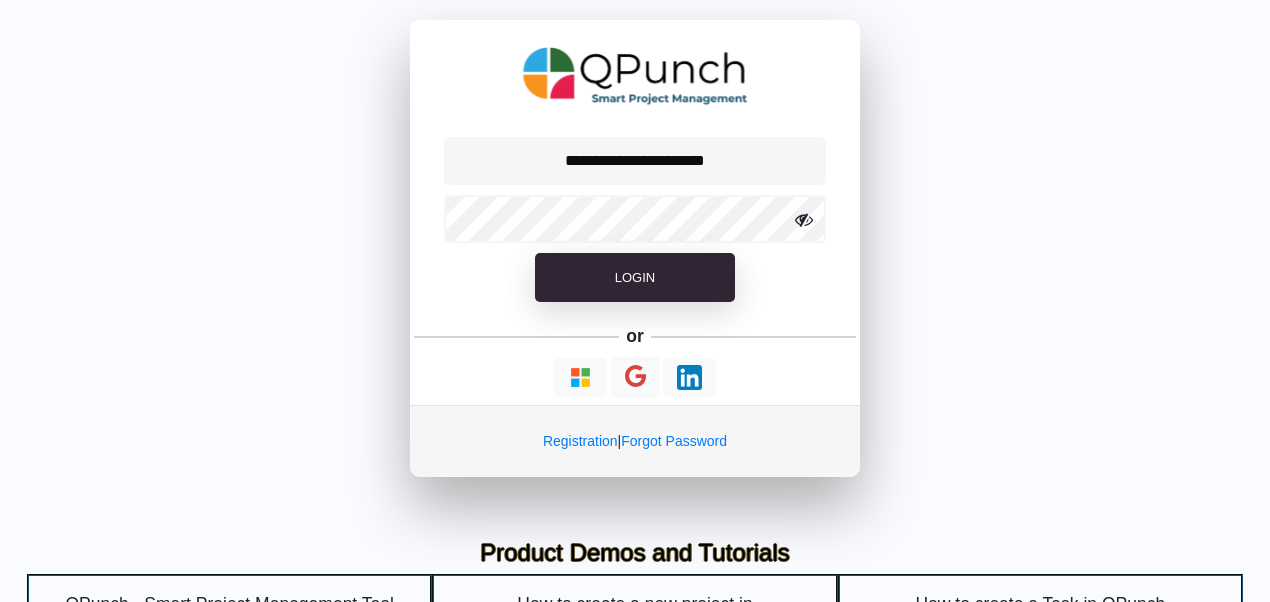 click at bounding box center [635, 76] 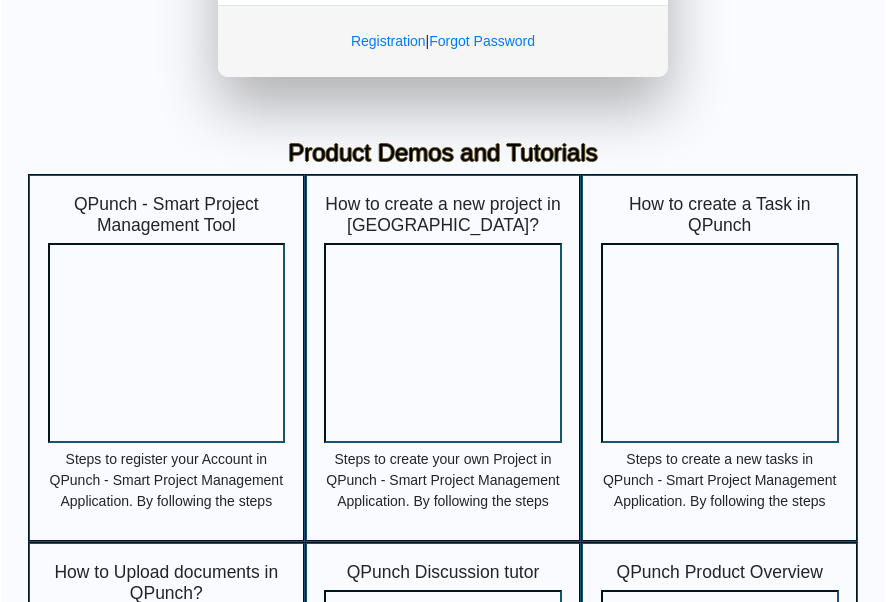 scroll, scrollTop: 0, scrollLeft: 0, axis: both 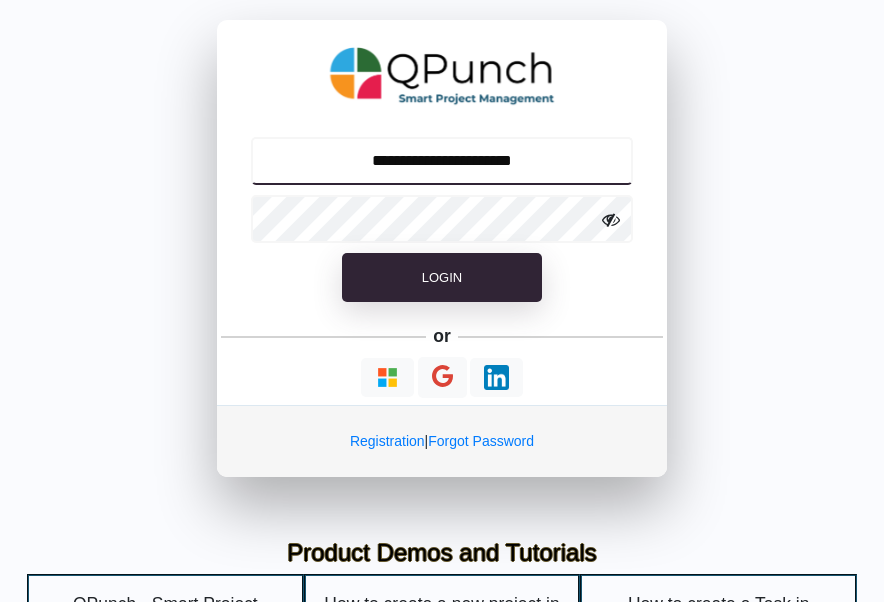 click on "**********" at bounding box center [442, 161] 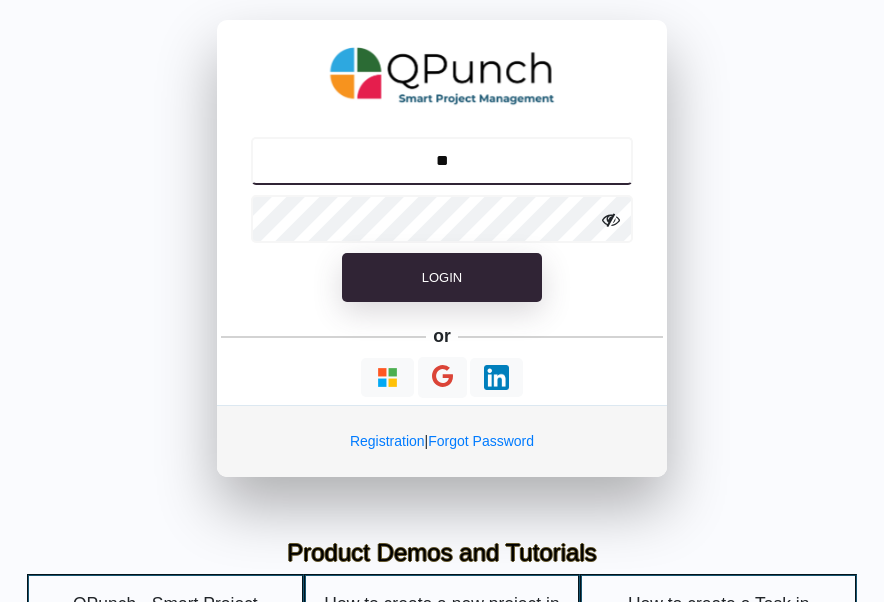 type on "*" 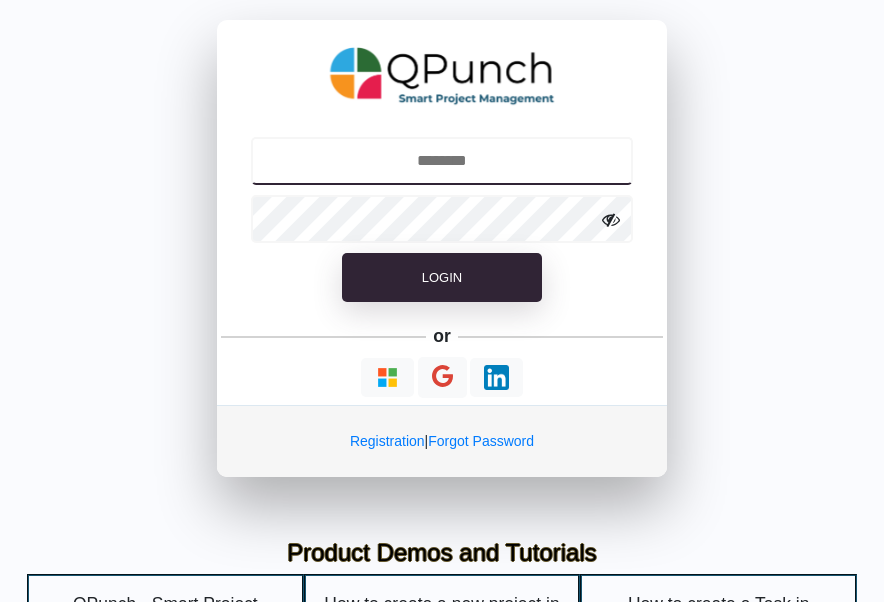 paste on "**********" 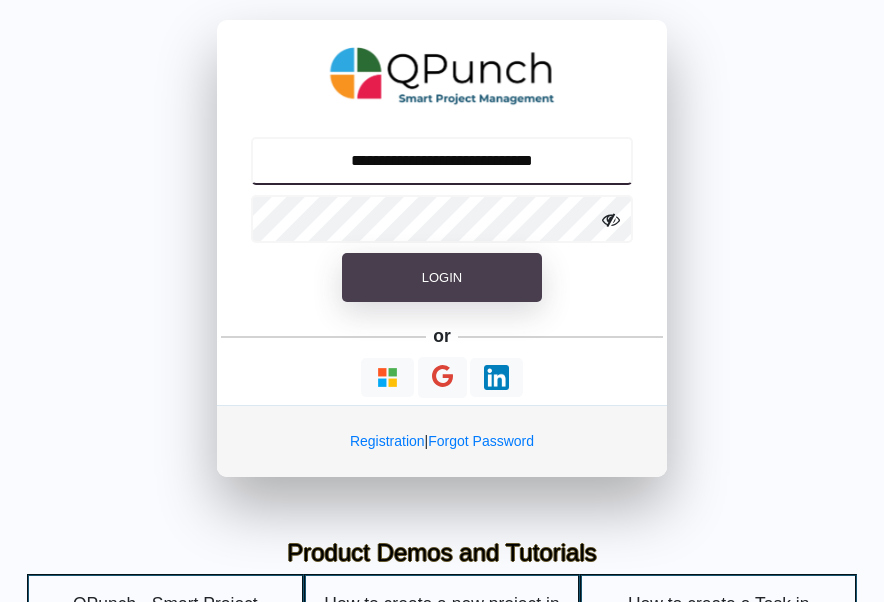 type on "**********" 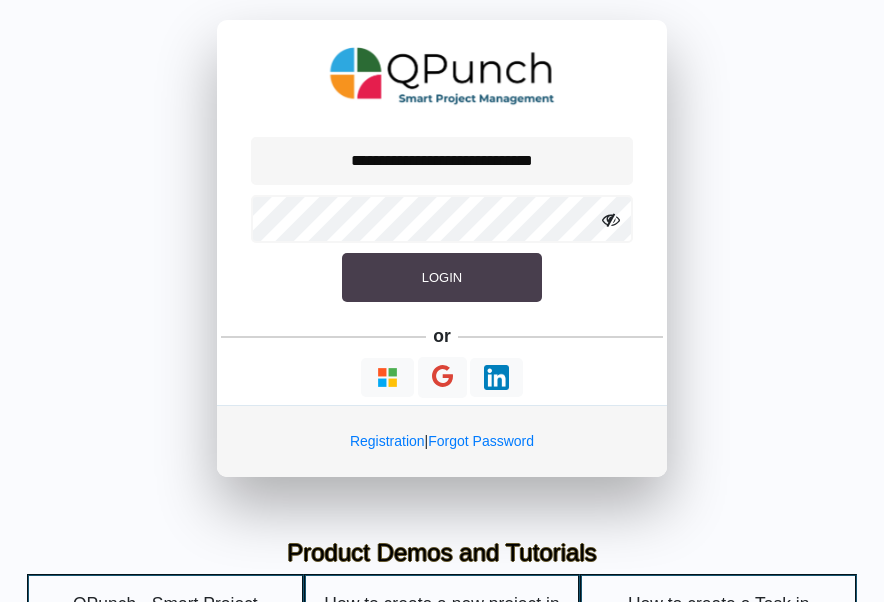 click on "Login" at bounding box center (442, 278) 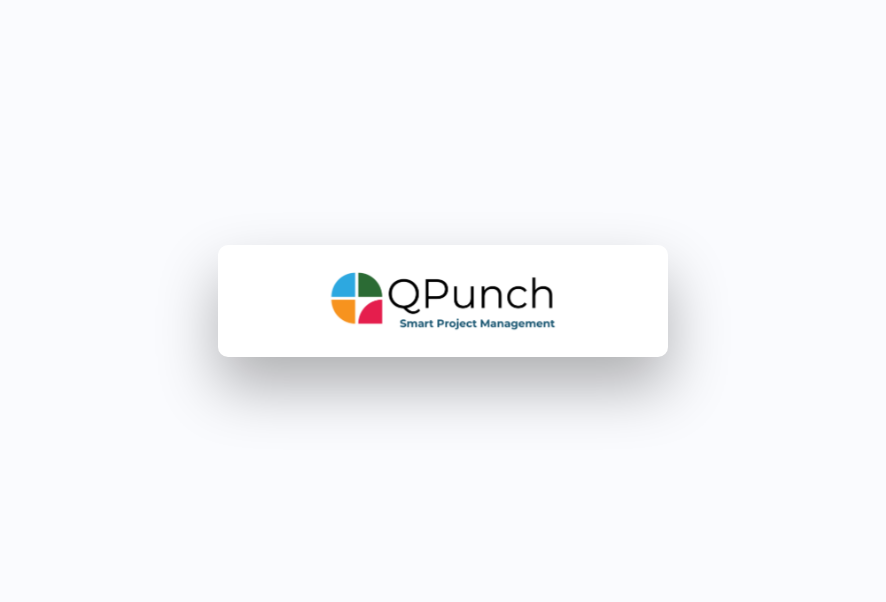 scroll, scrollTop: 0, scrollLeft: 0, axis: both 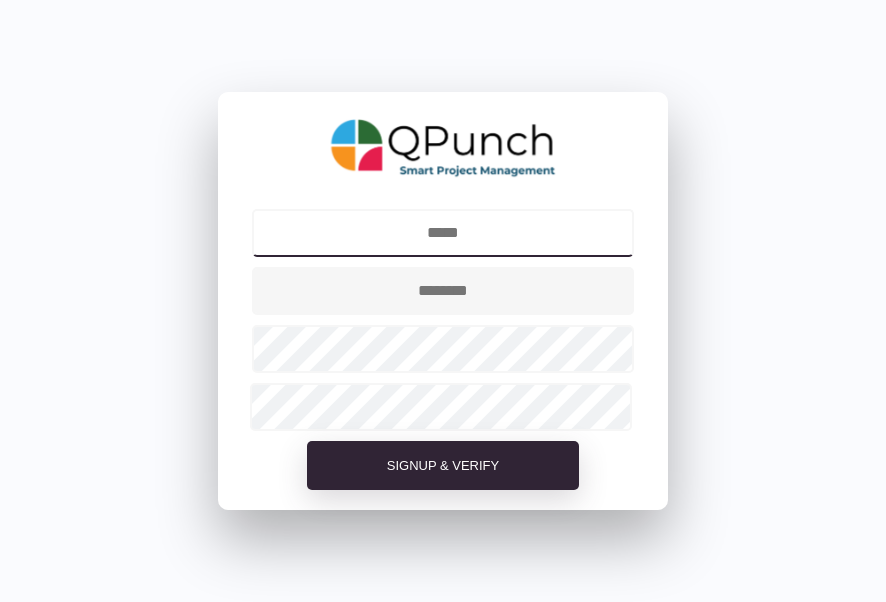 click at bounding box center (443, 233) 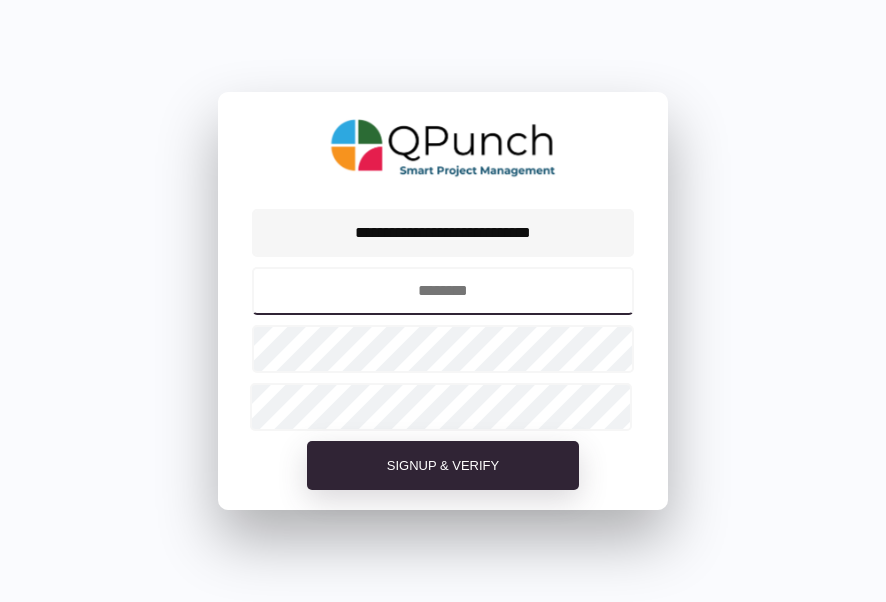 click at bounding box center [443, 291] 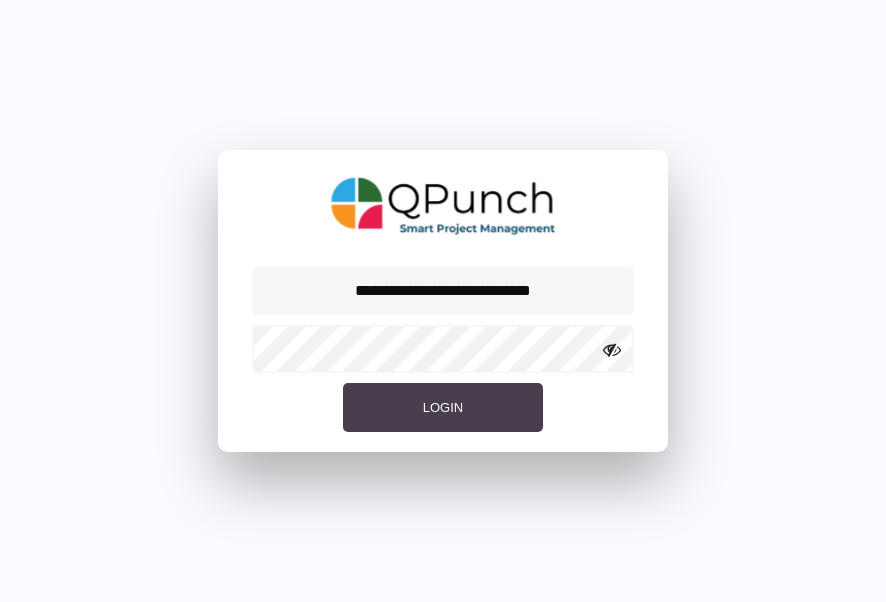 click on "Login" at bounding box center [443, 408] 